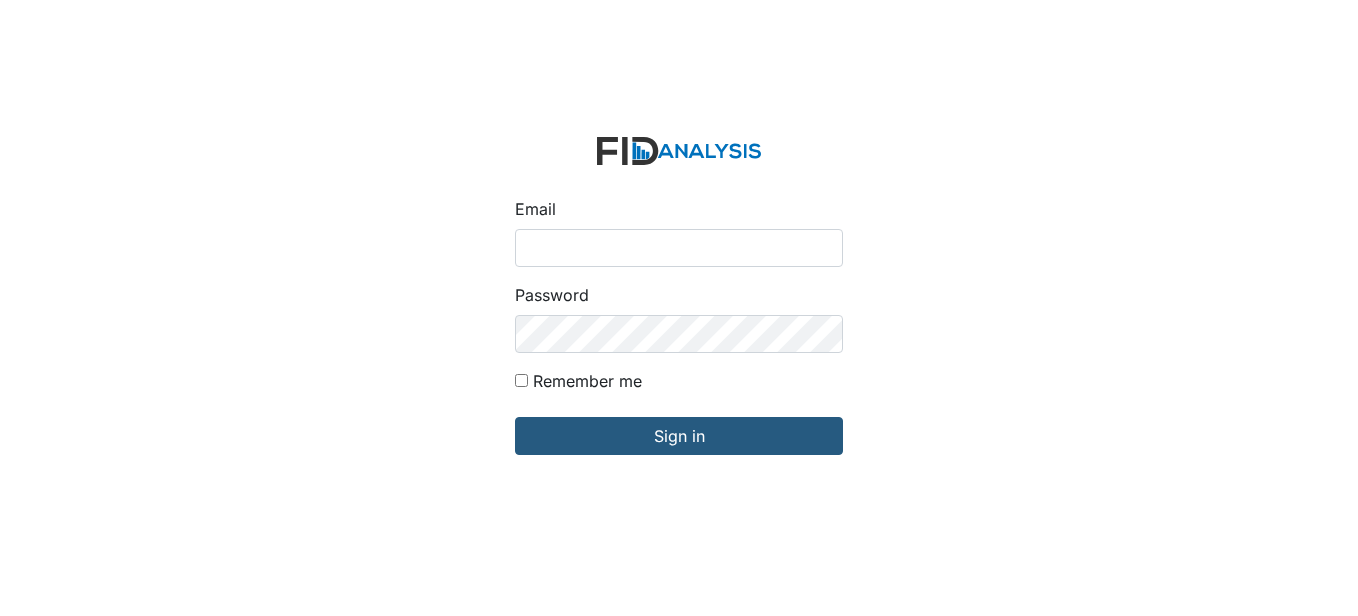 scroll, scrollTop: 0, scrollLeft: 0, axis: both 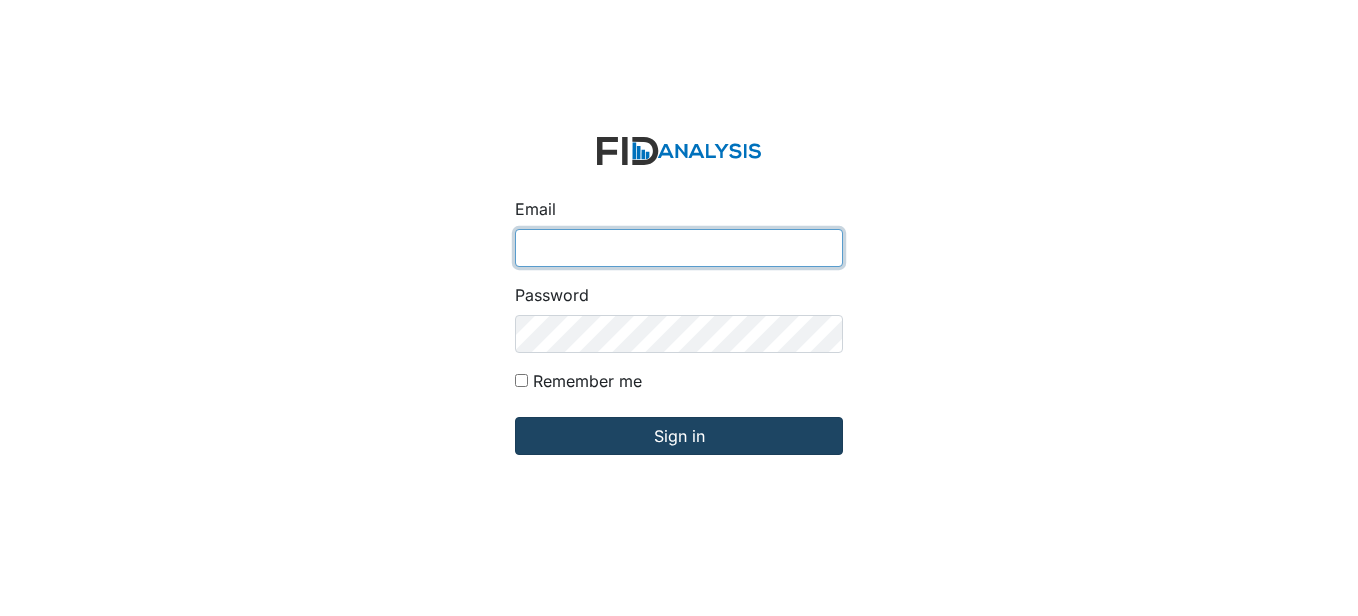 type on "[EMAIL_ADDRESS][DOMAIN_NAME]" 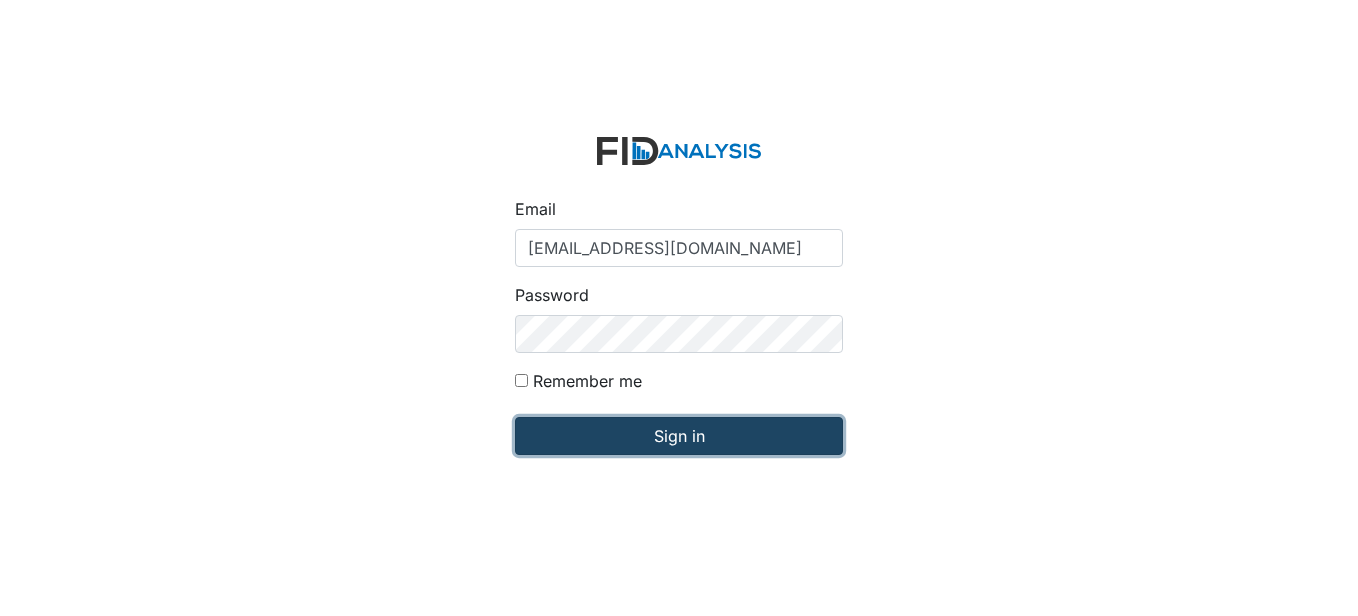 click on "Sign in" at bounding box center (679, 436) 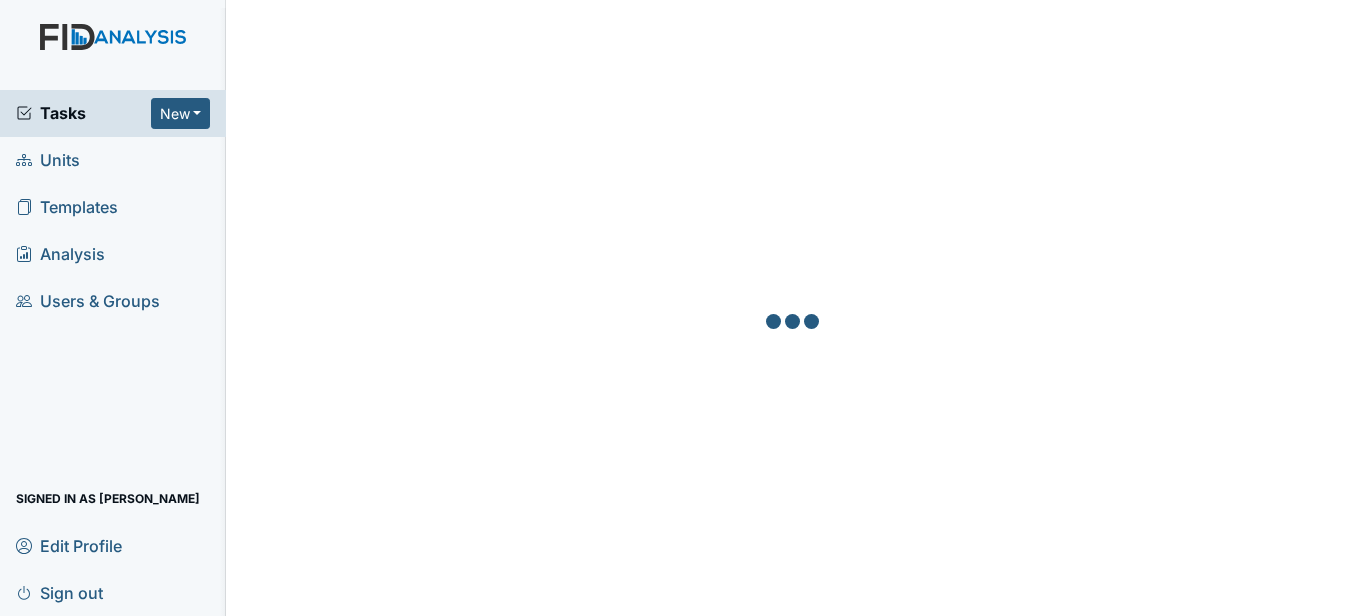 scroll, scrollTop: 0, scrollLeft: 0, axis: both 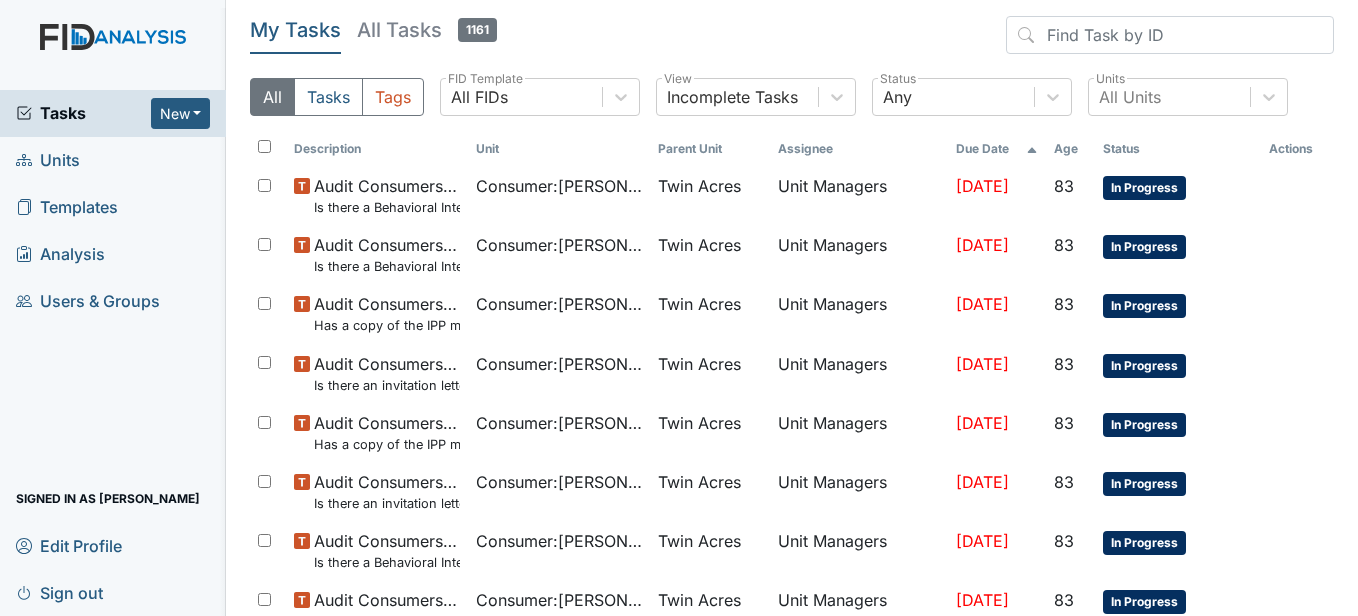 click on "Units" at bounding box center [113, 160] 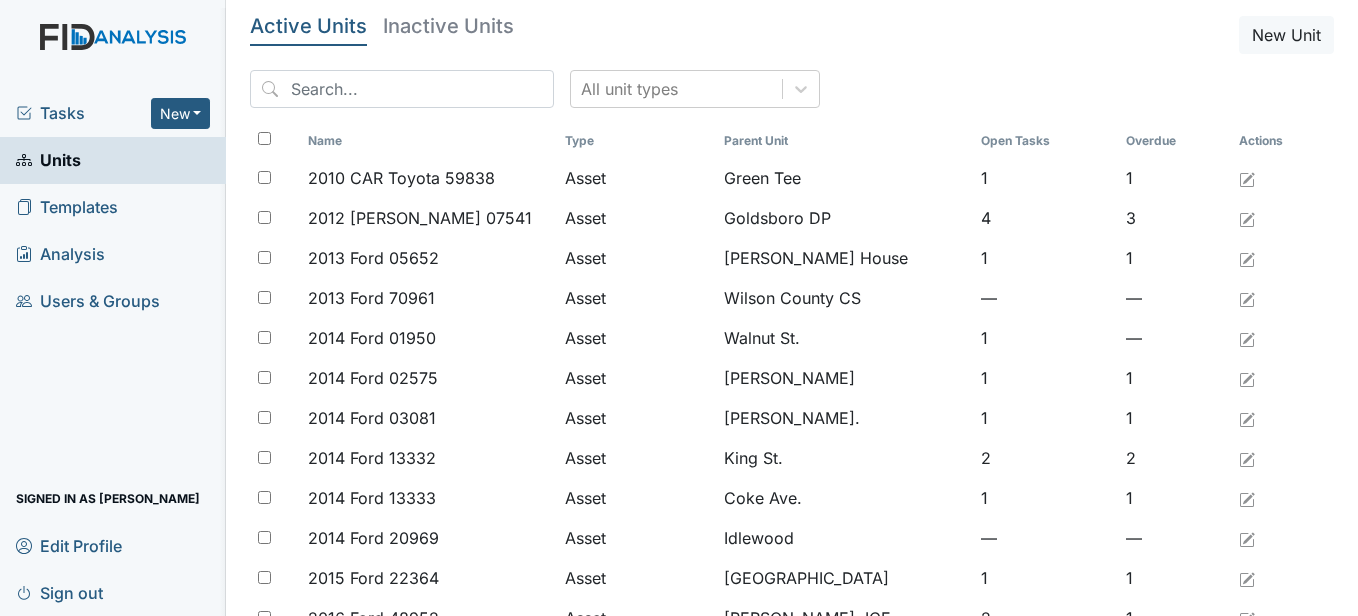 scroll, scrollTop: 0, scrollLeft: 0, axis: both 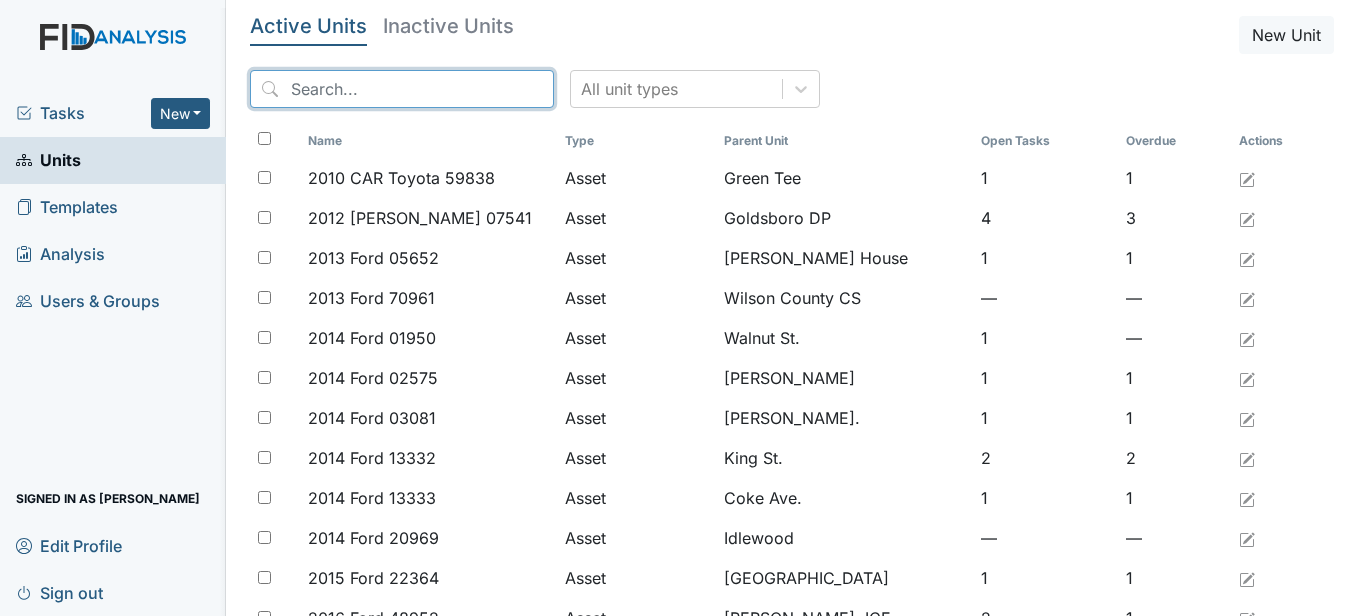 click at bounding box center (402, 89) 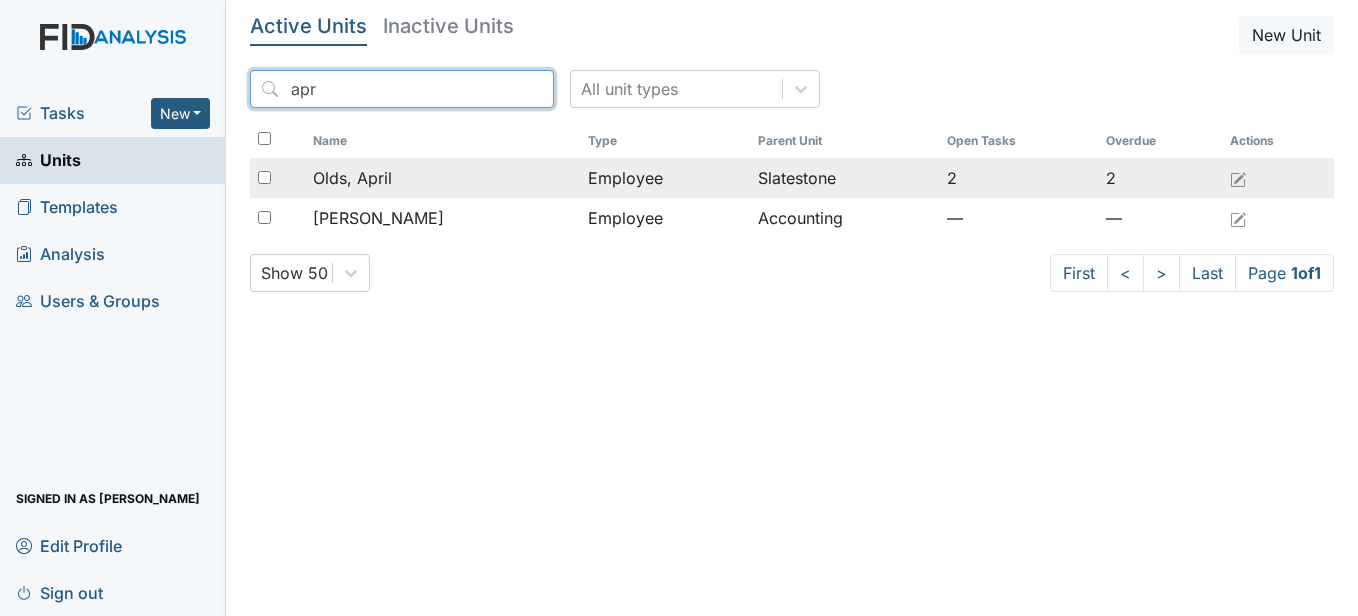 type on "apr" 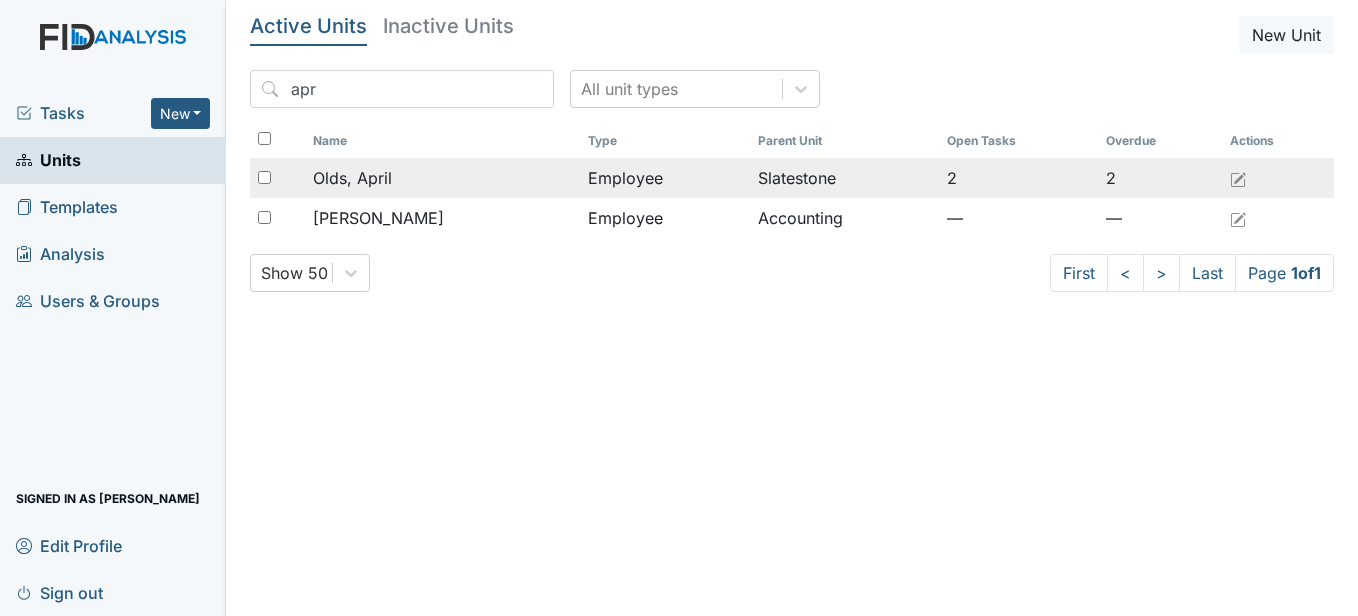 click on "Olds, April" at bounding box center (352, 178) 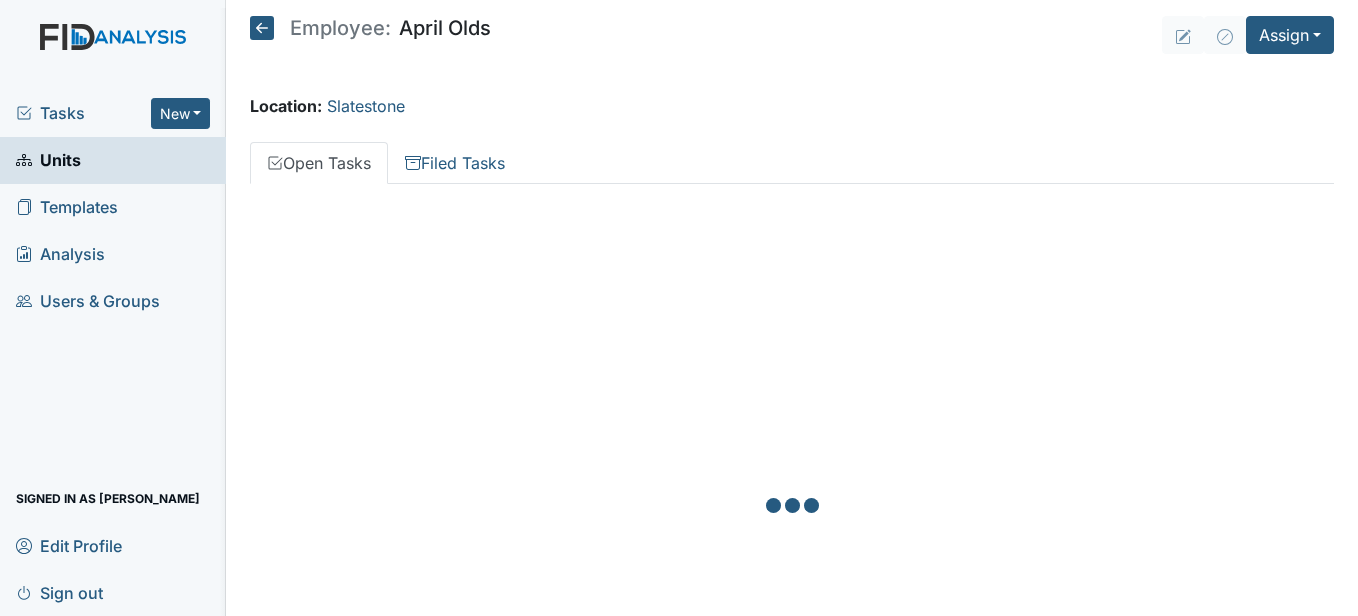 scroll, scrollTop: 0, scrollLeft: 0, axis: both 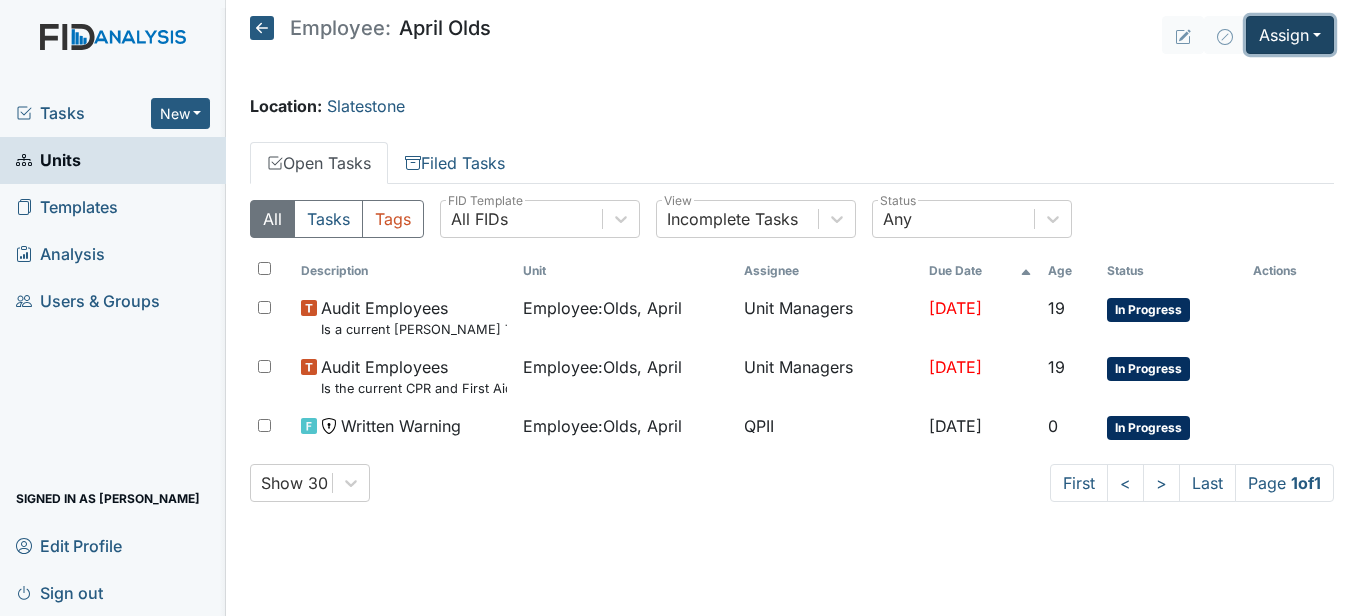 click on "Assign" at bounding box center (1290, 35) 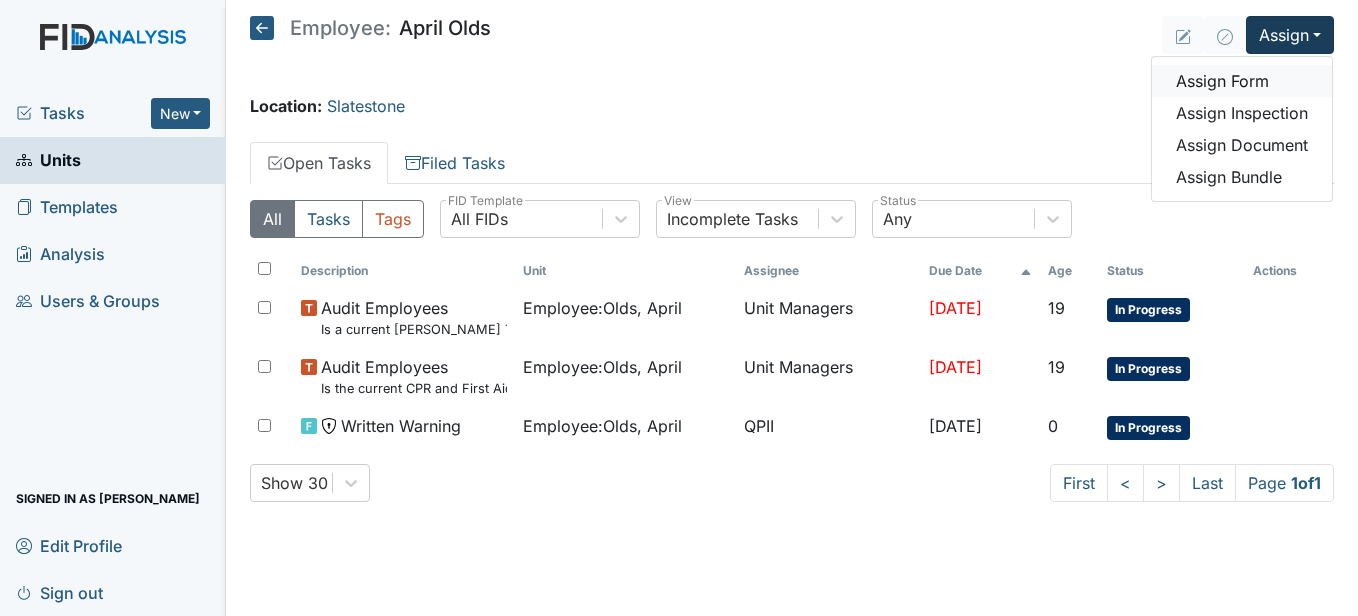 click on "Assign Form" at bounding box center (1242, 81) 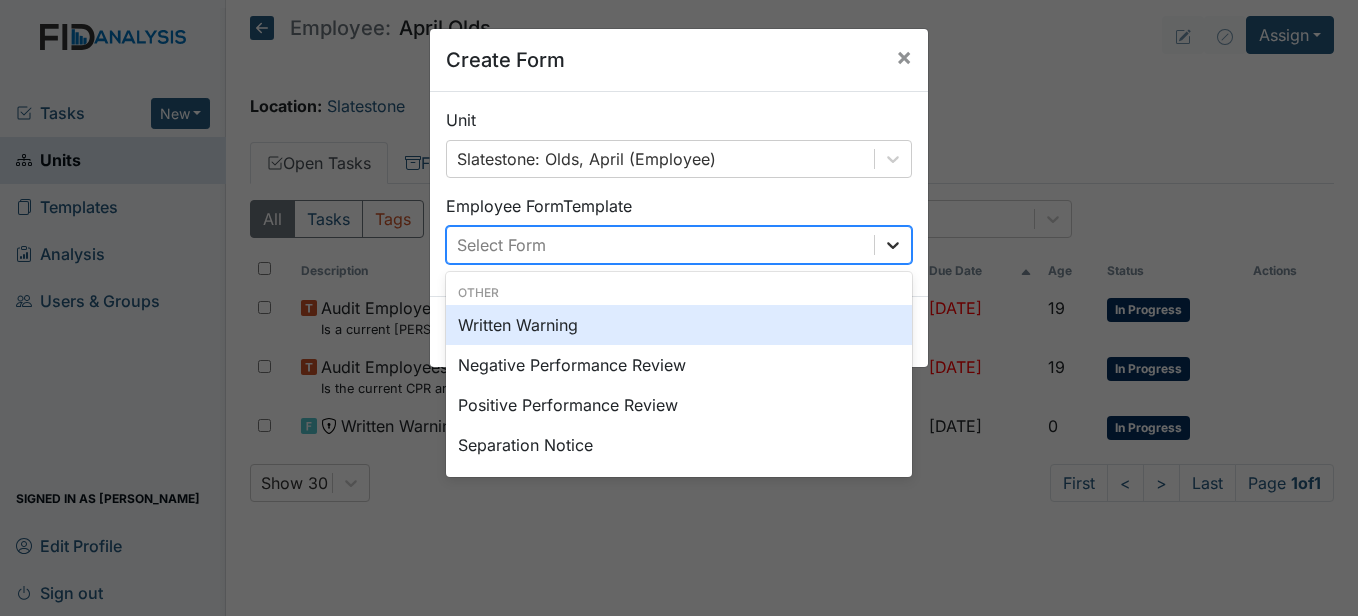 click at bounding box center (893, 245) 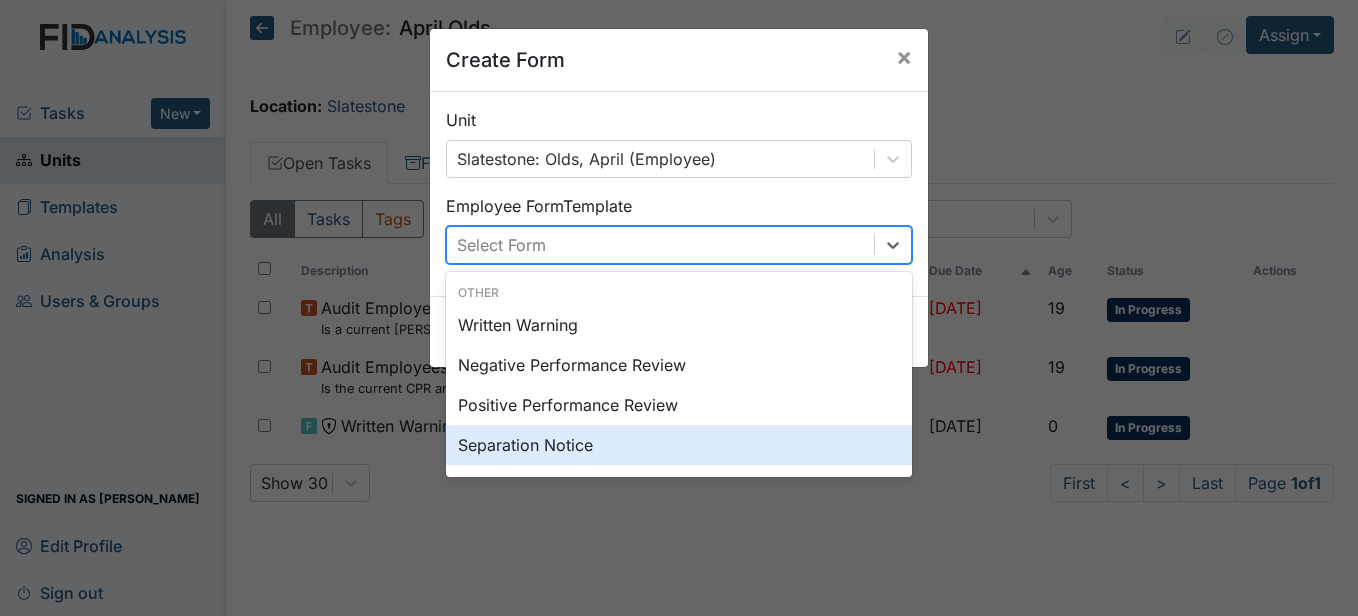 click on "Separation Notice" at bounding box center [679, 445] 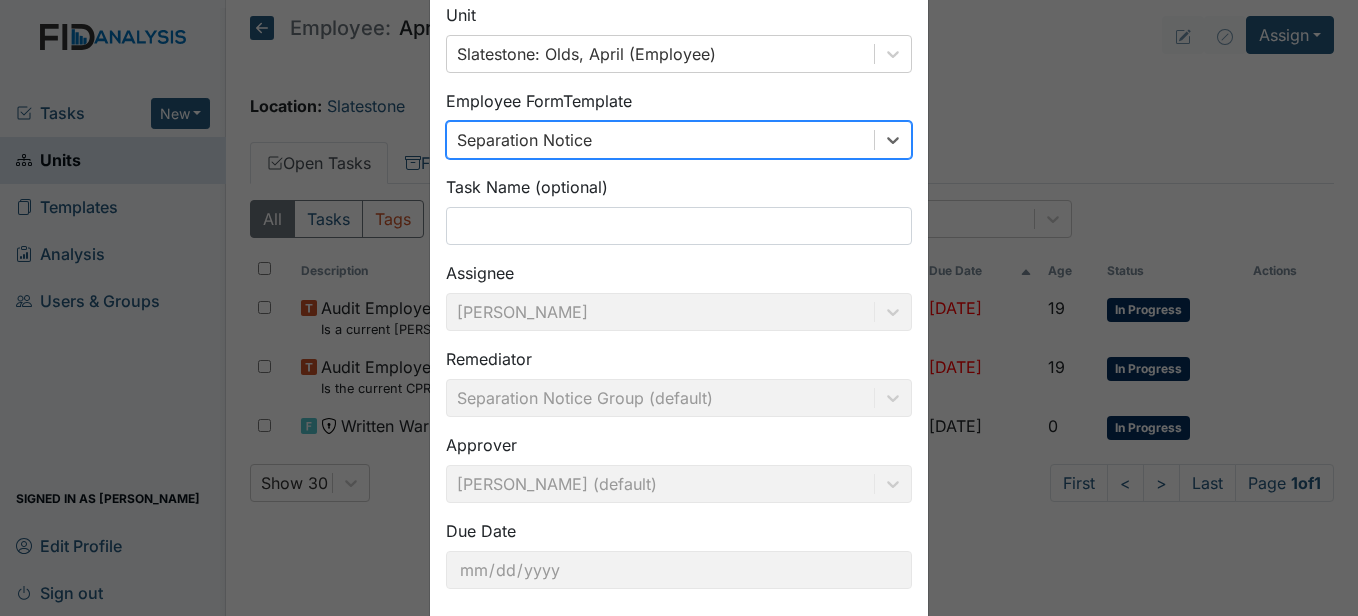 scroll, scrollTop: 210, scrollLeft: 0, axis: vertical 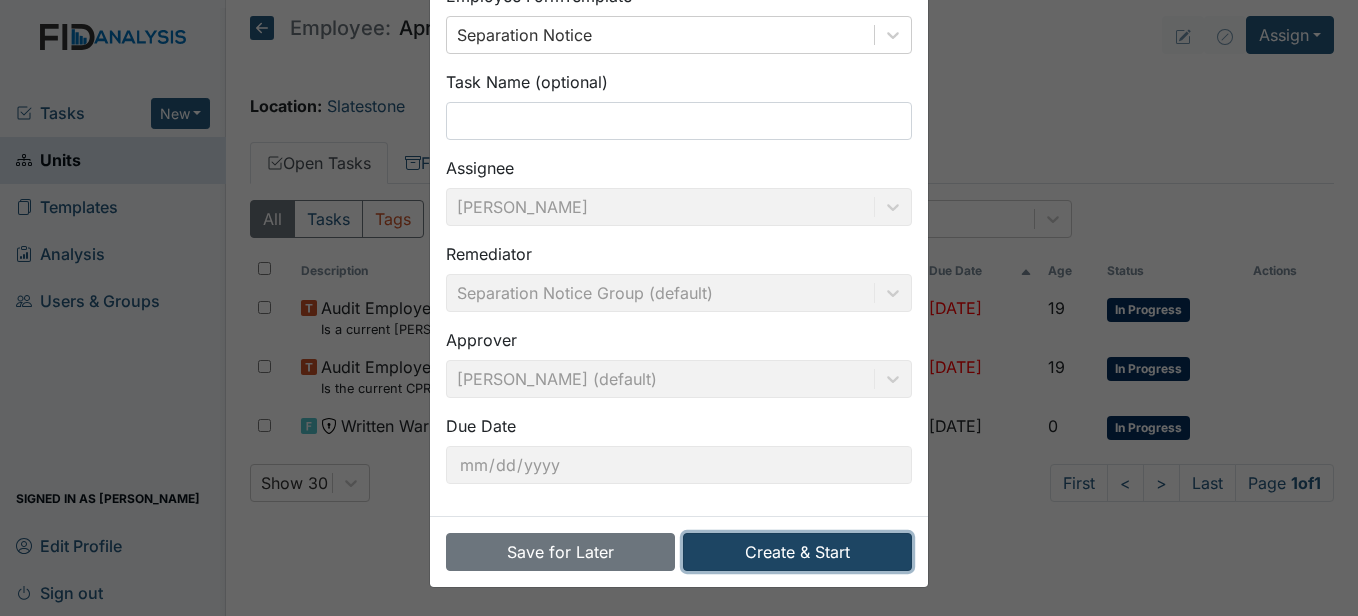 click on "Create & Start" at bounding box center [797, 552] 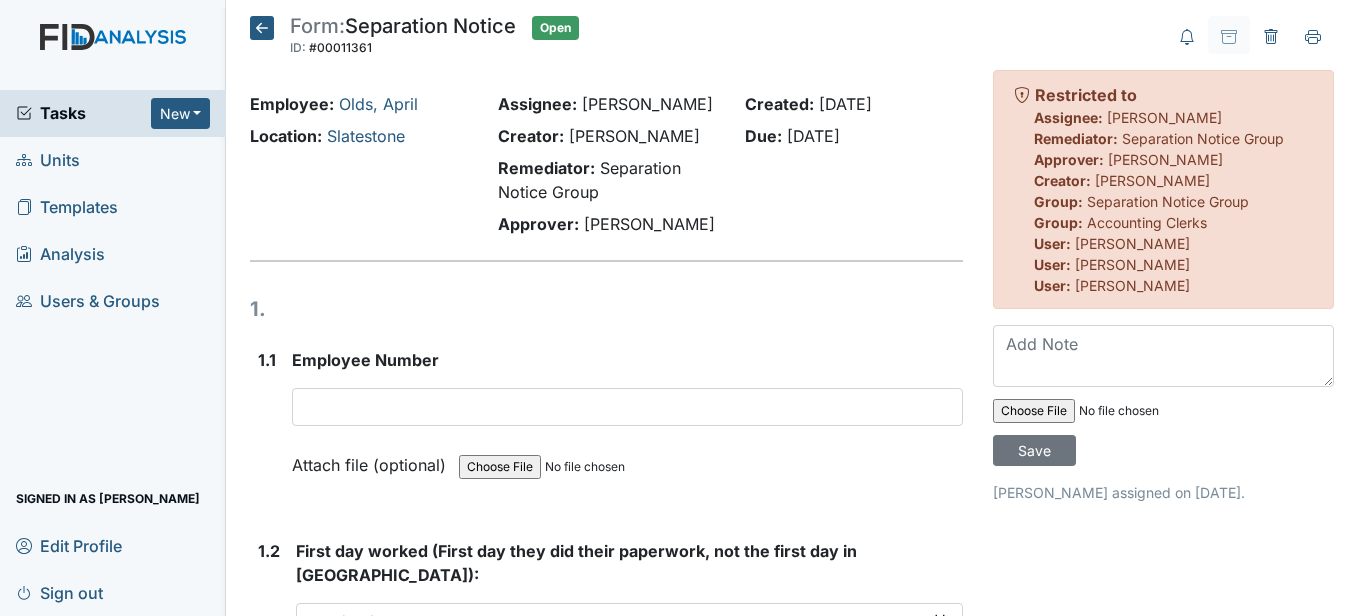 scroll, scrollTop: 0, scrollLeft: 0, axis: both 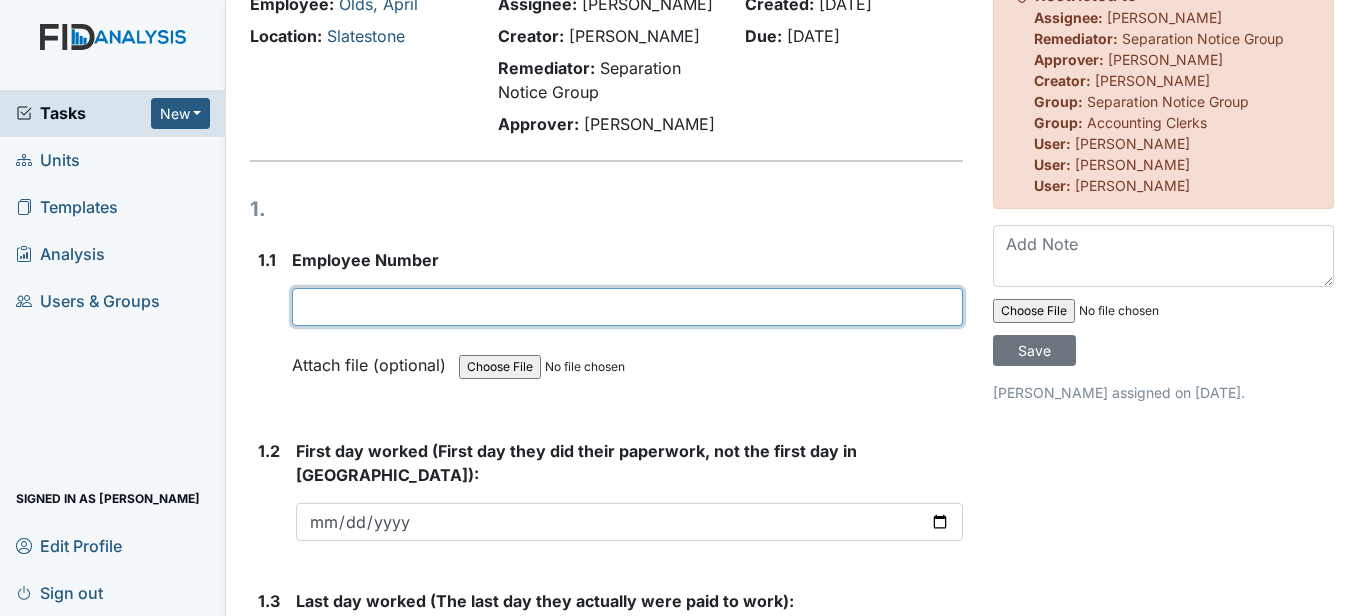 click at bounding box center (627, 307) 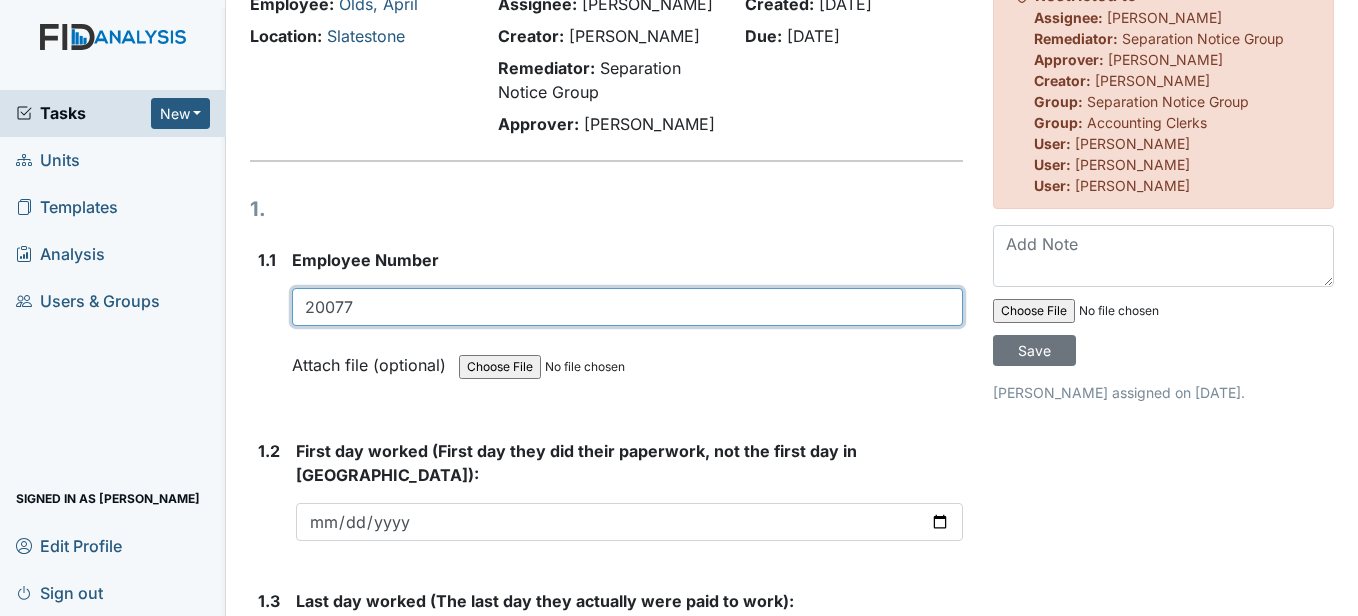 scroll, scrollTop: 200, scrollLeft: 0, axis: vertical 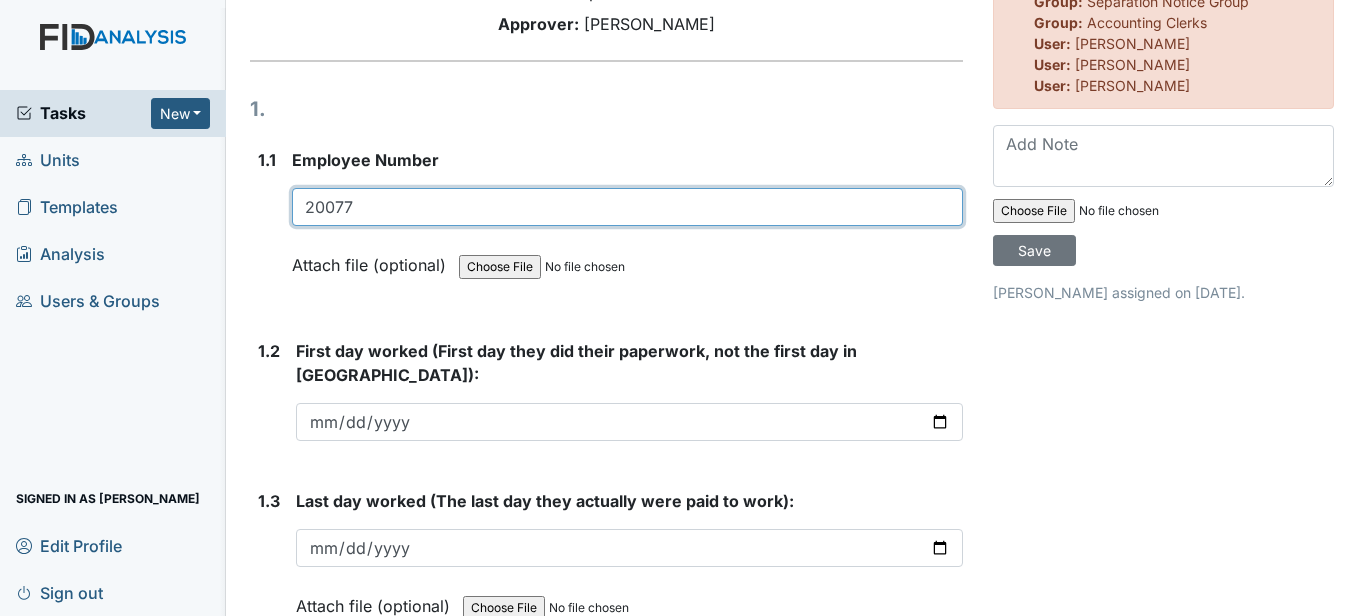 type on "20077" 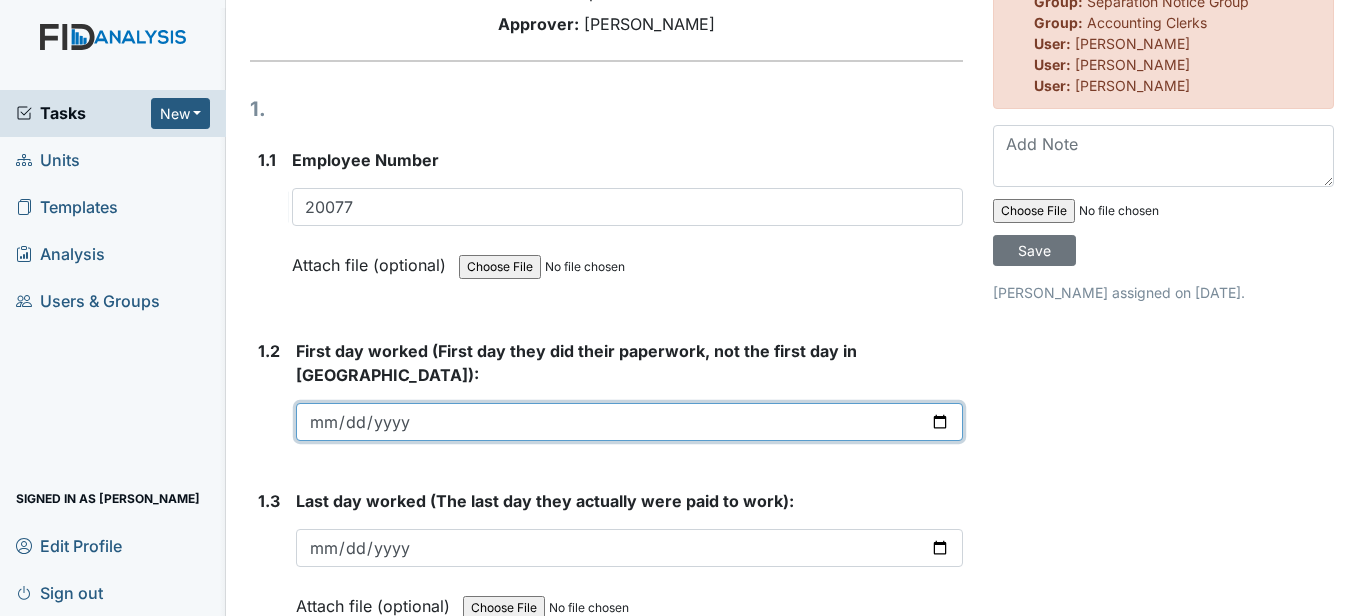 click at bounding box center (629, 422) 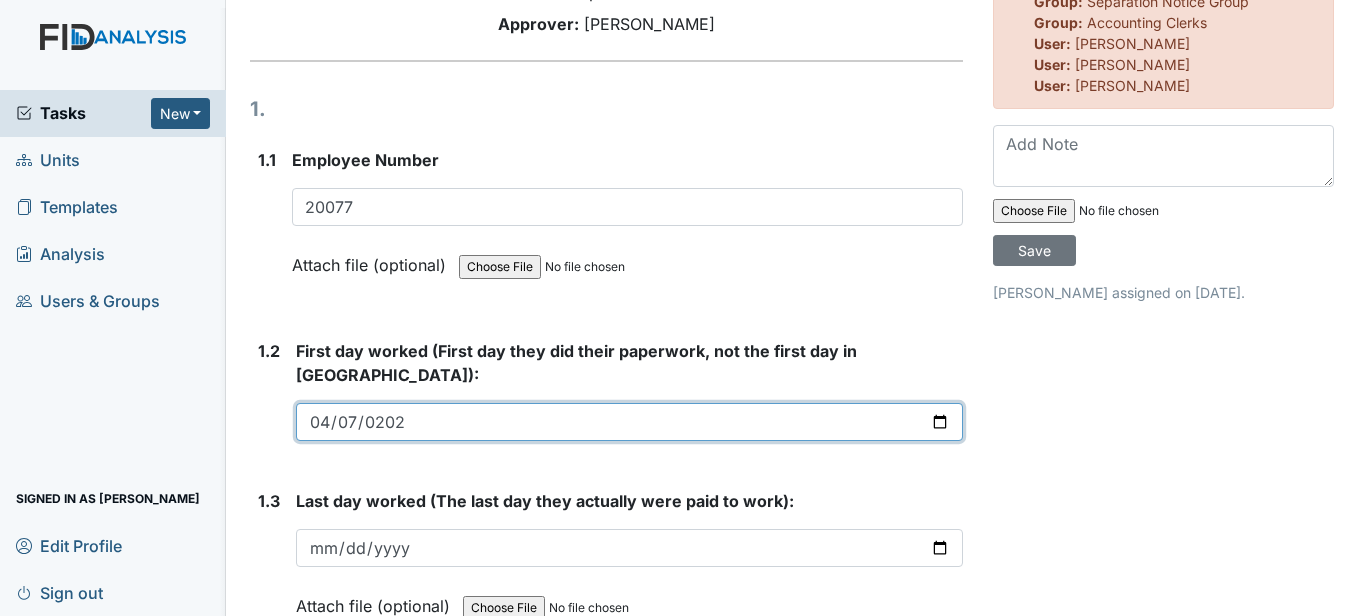 type on "[DATE]" 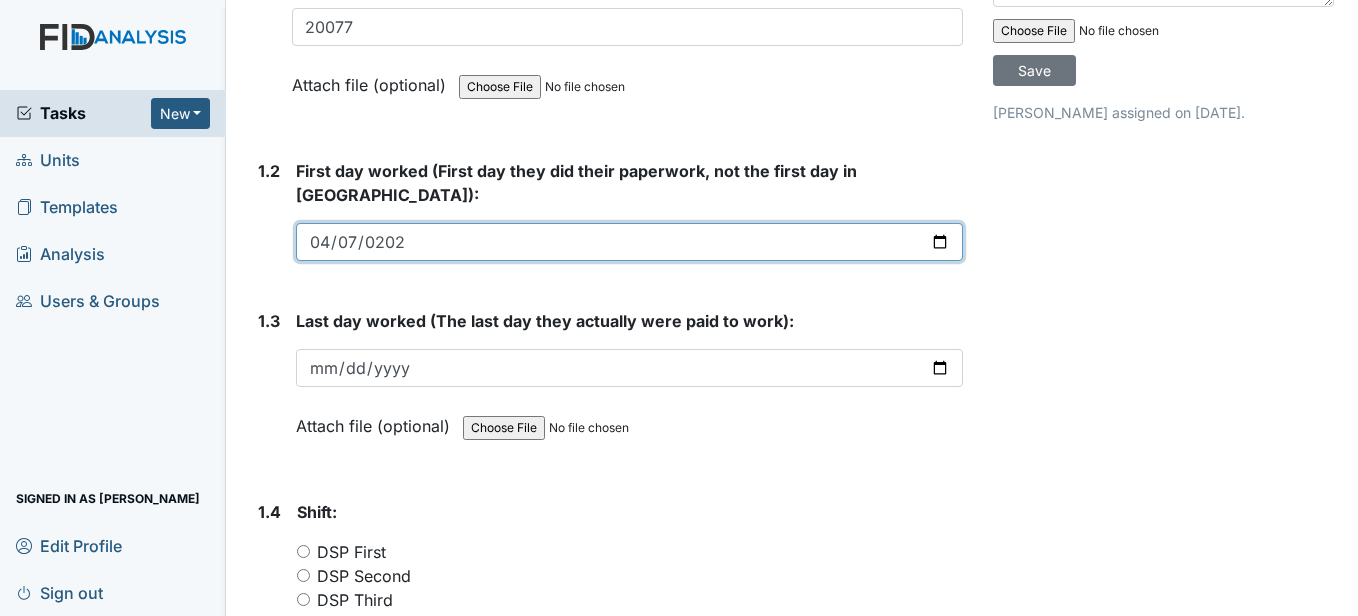scroll, scrollTop: 400, scrollLeft: 0, axis: vertical 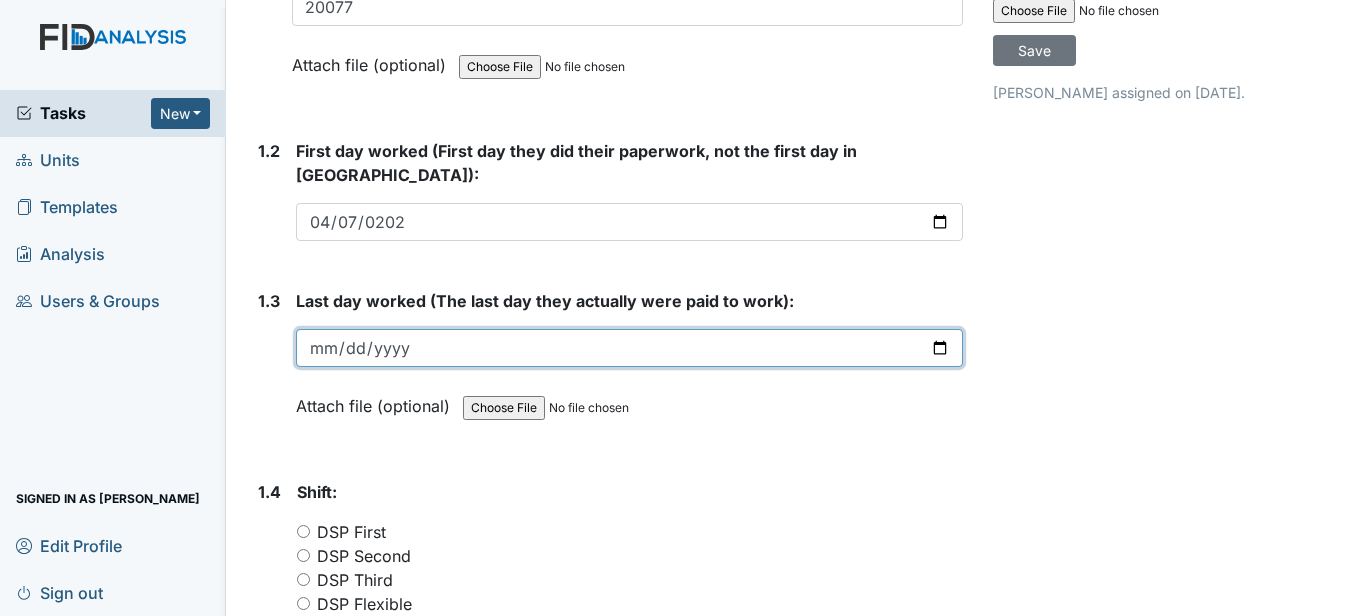 click at bounding box center (629, 348) 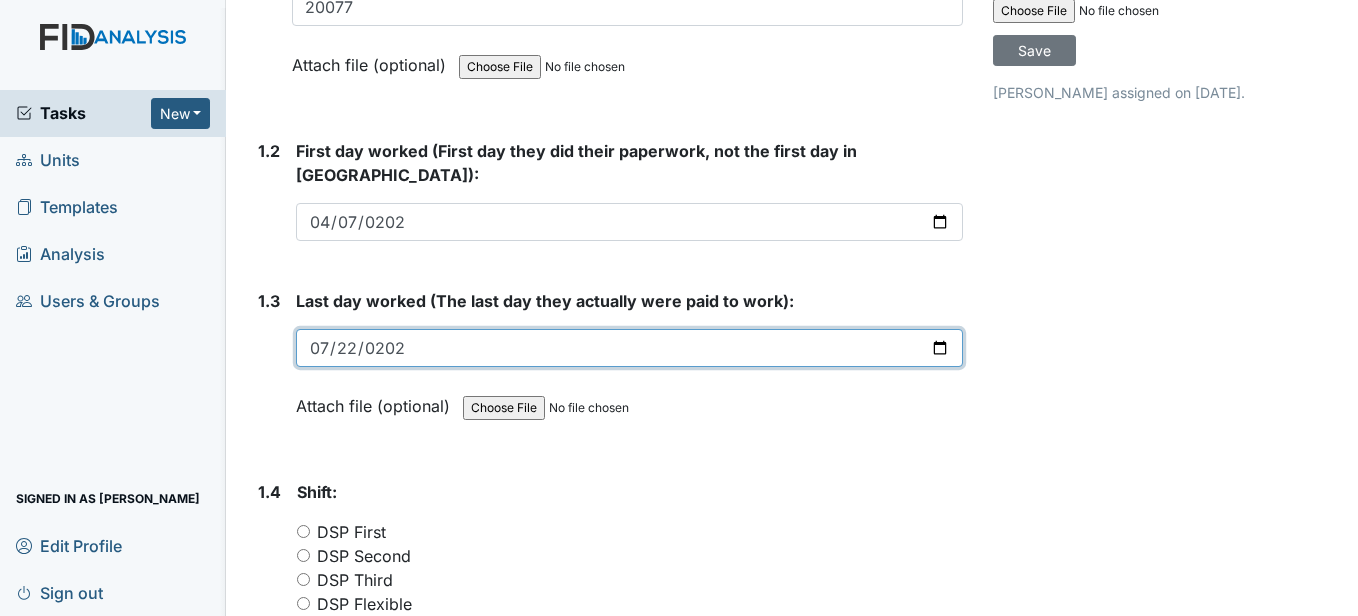 type on "2025-07-22" 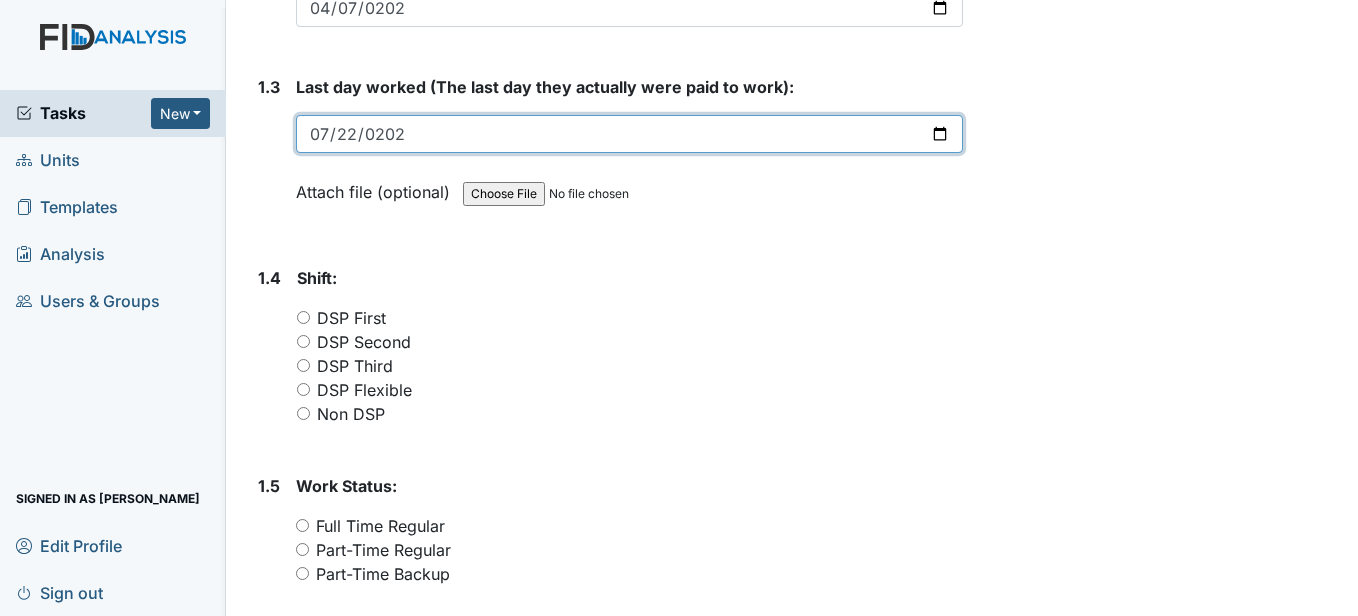 scroll, scrollTop: 700, scrollLeft: 0, axis: vertical 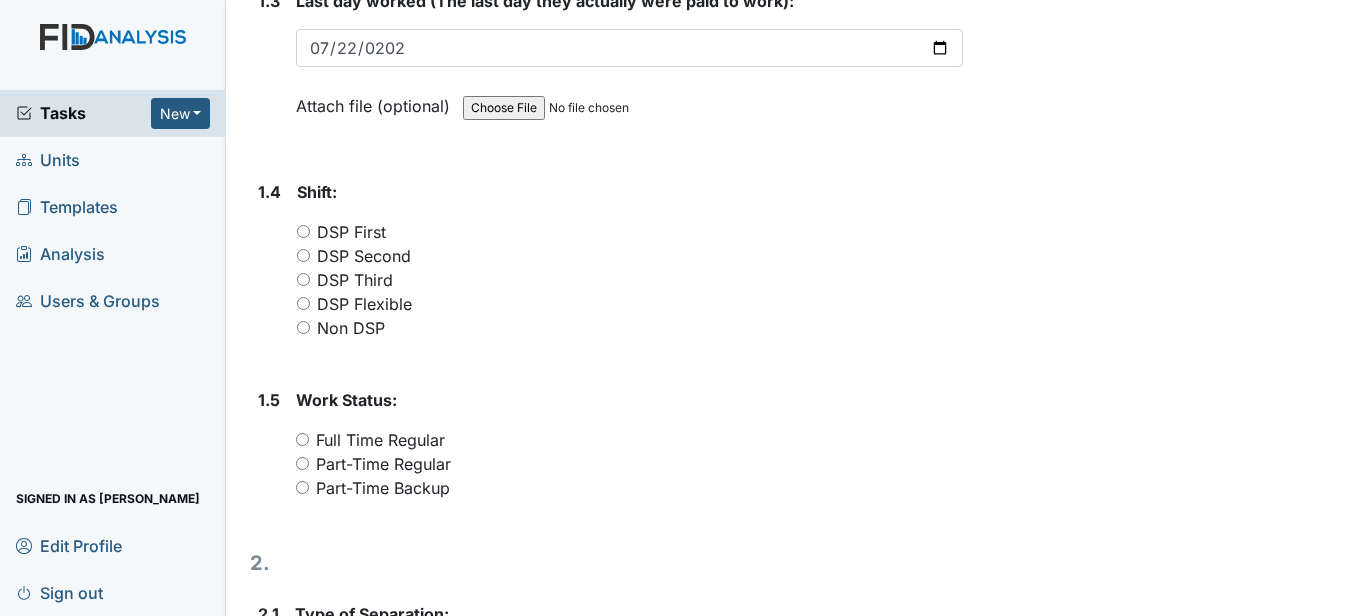 click on "DSP Third" at bounding box center [303, 279] 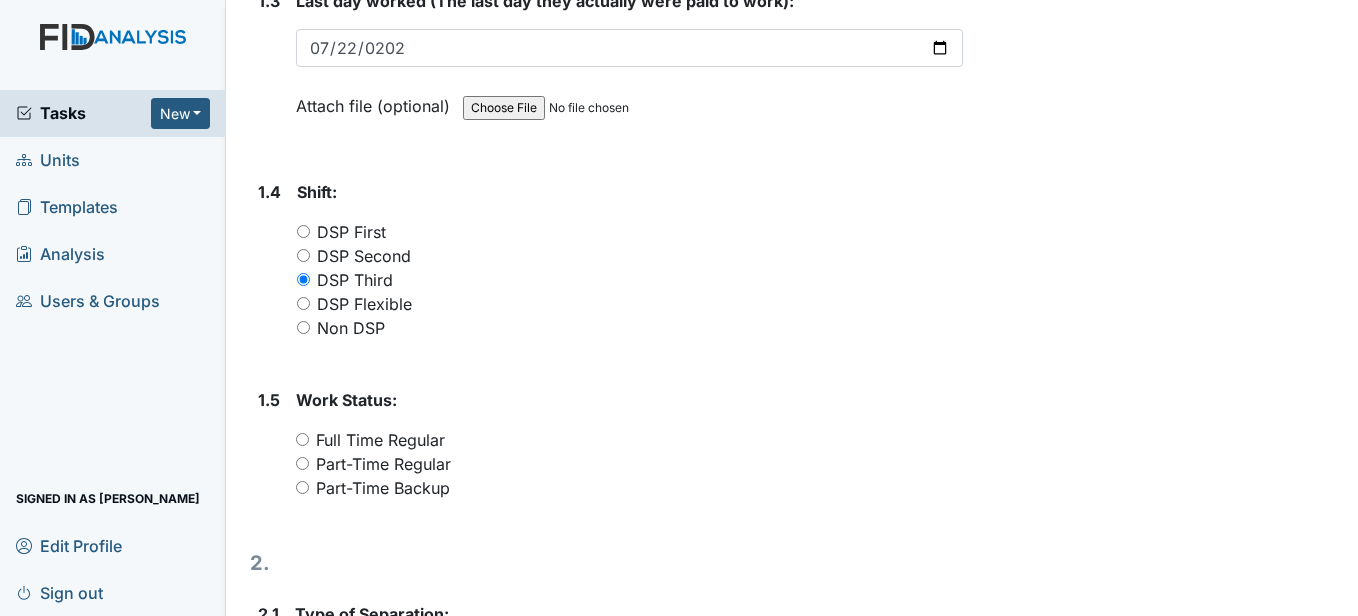 scroll, scrollTop: 800, scrollLeft: 0, axis: vertical 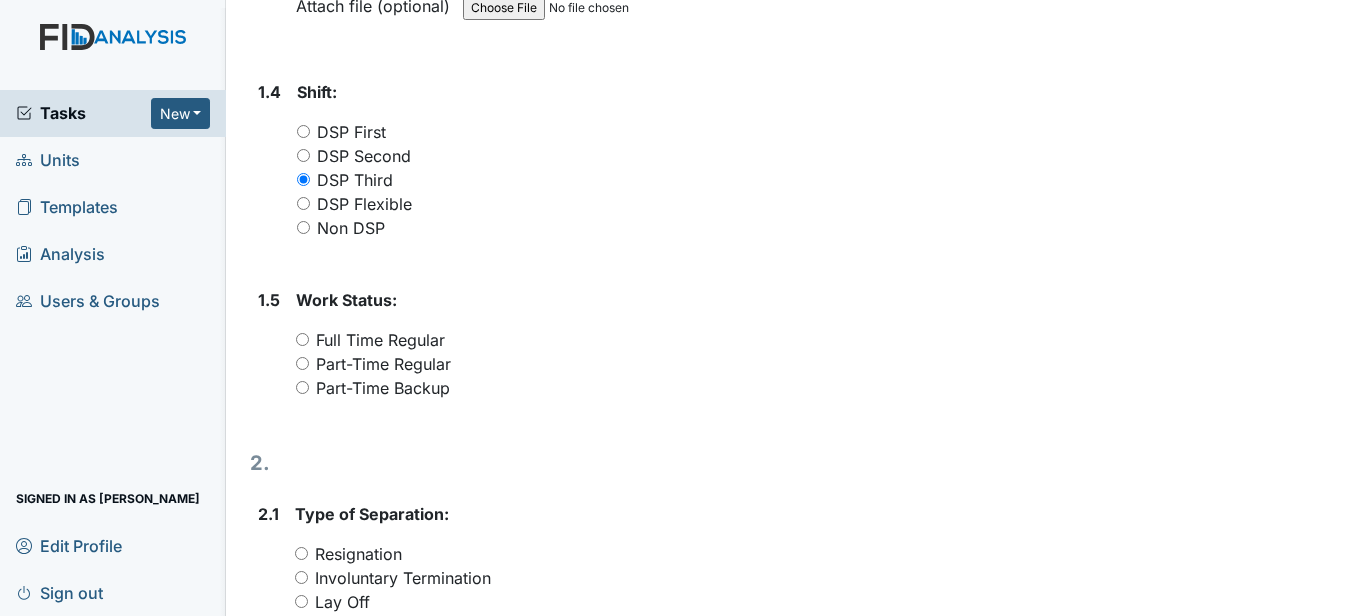 click on "Part-Time Regular" at bounding box center (302, 363) 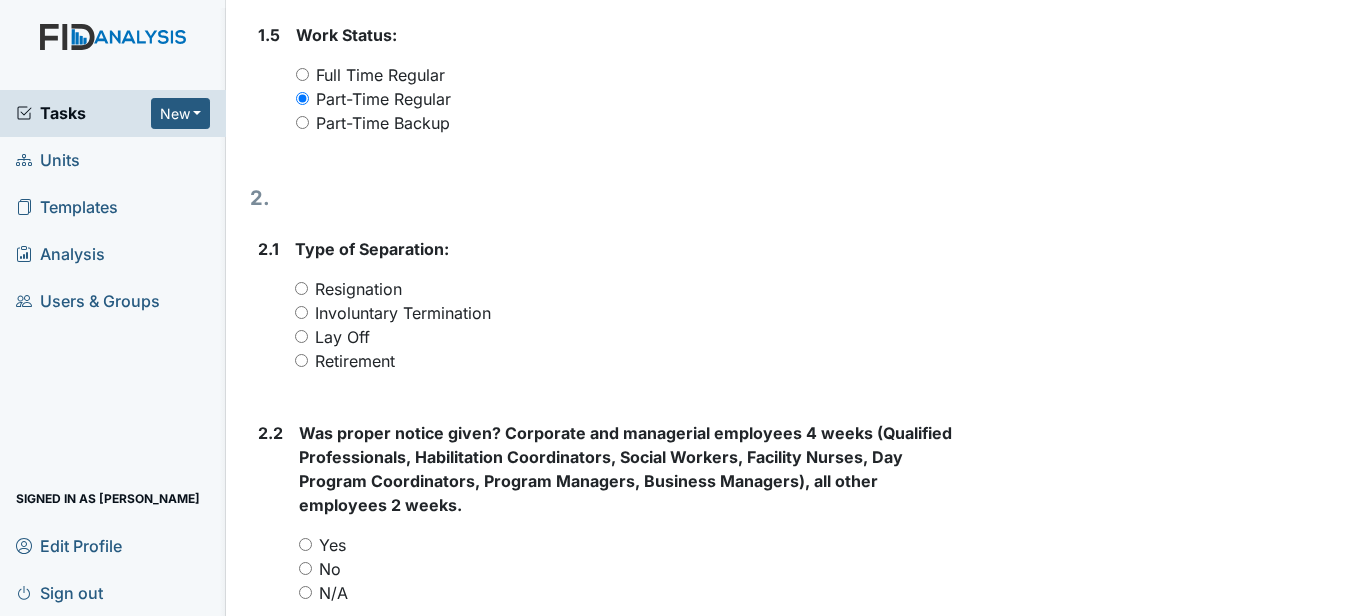 scroll, scrollTop: 1100, scrollLeft: 0, axis: vertical 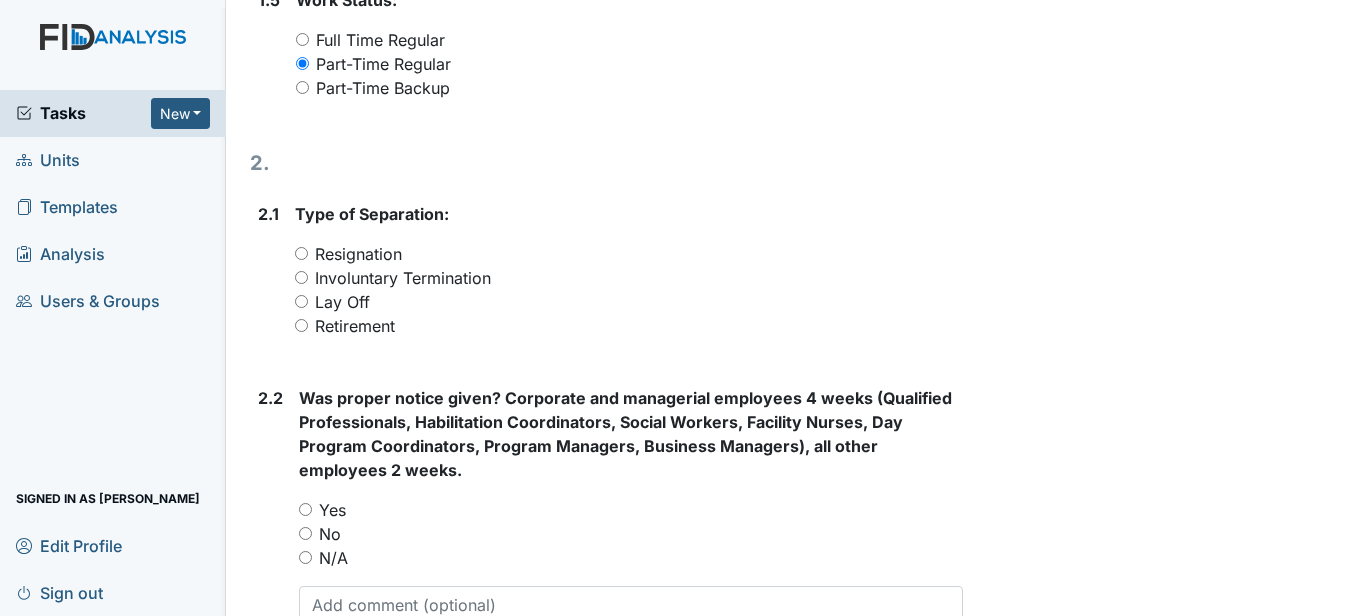 click on "Involuntary Termination" at bounding box center [301, 277] 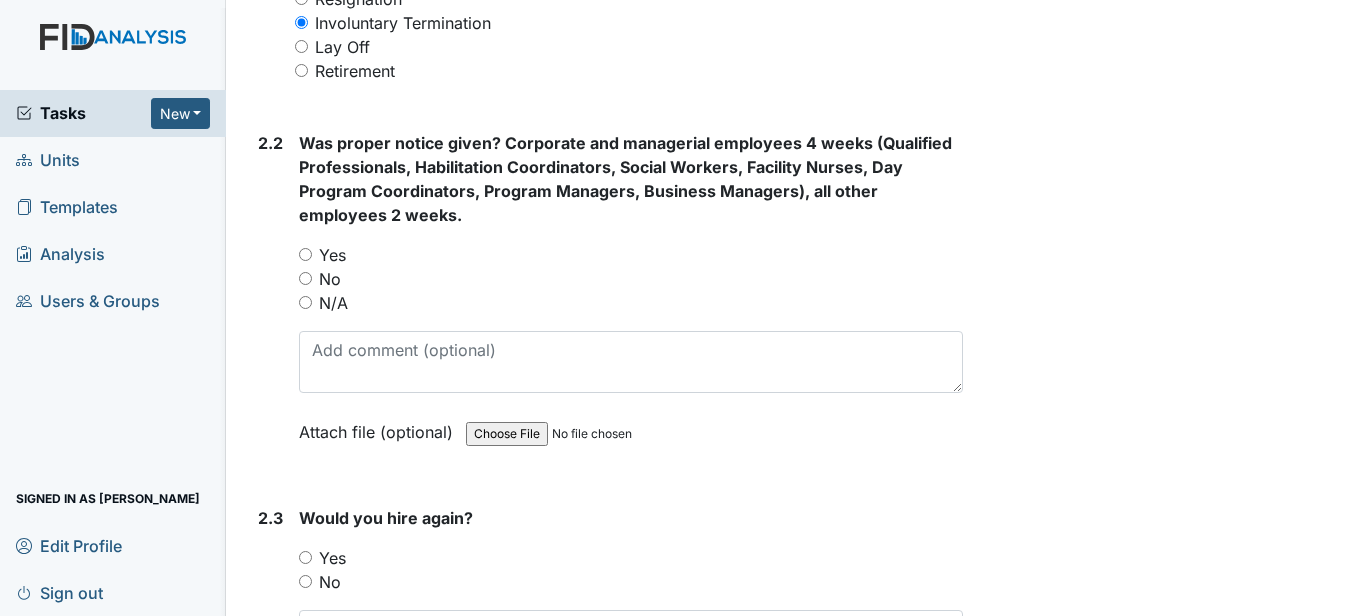 scroll, scrollTop: 1400, scrollLeft: 0, axis: vertical 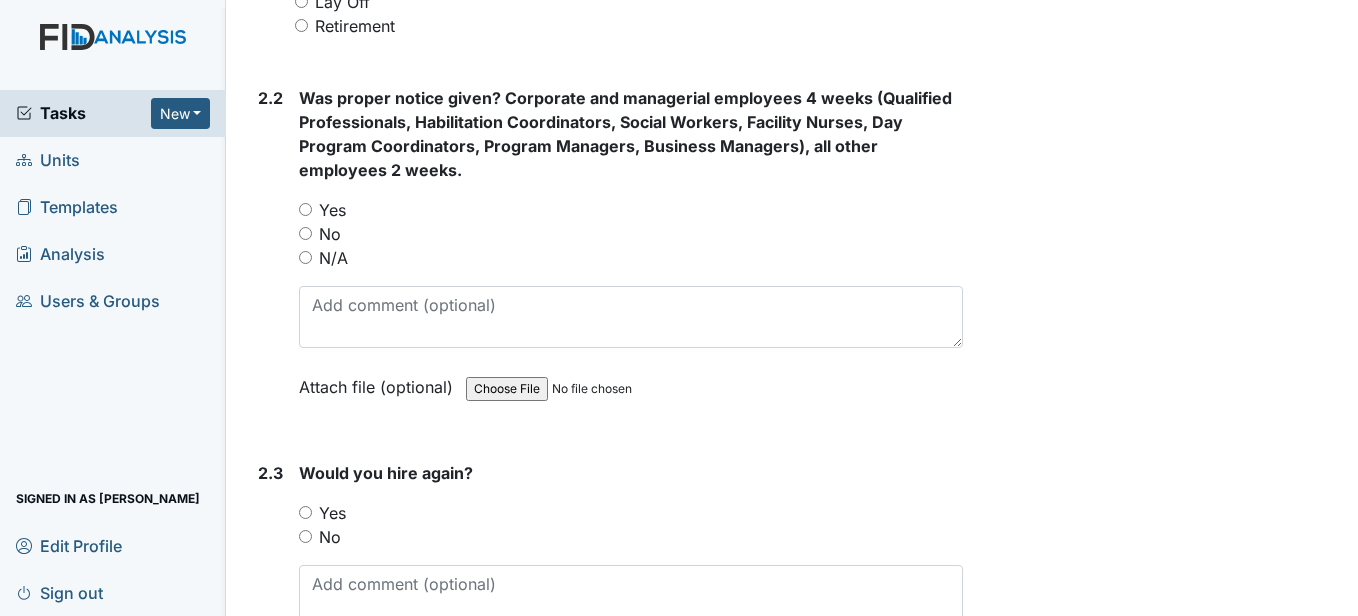 click on "N/A" at bounding box center (305, 257) 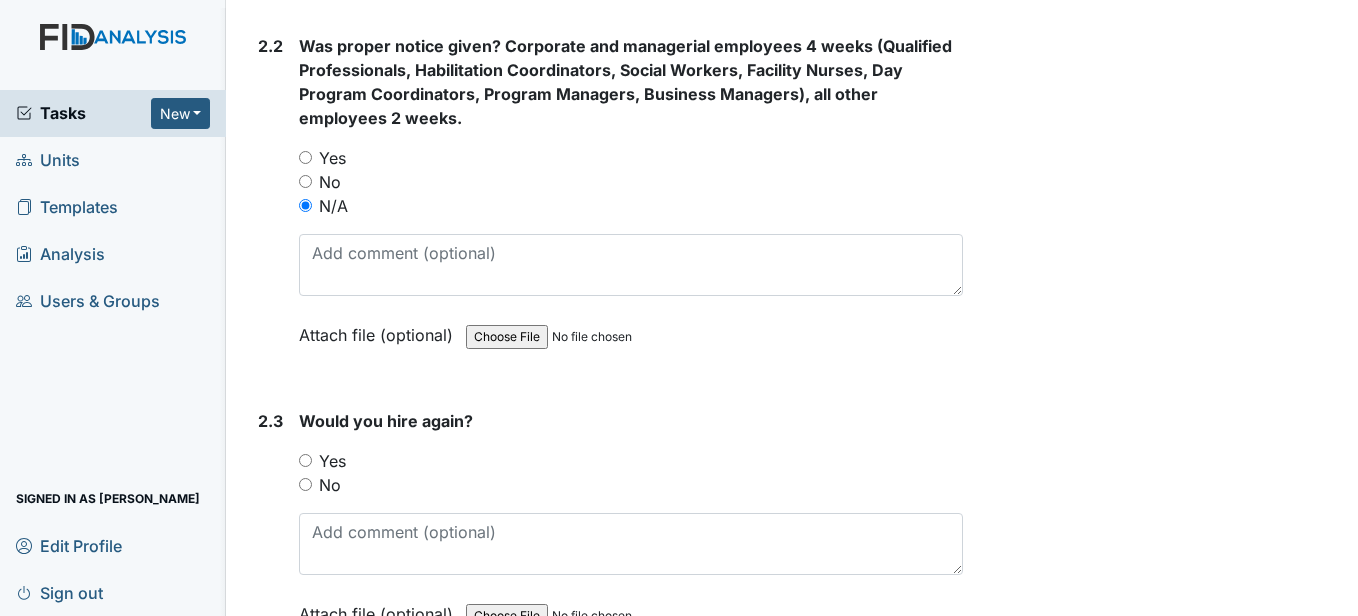 scroll, scrollTop: 1600, scrollLeft: 0, axis: vertical 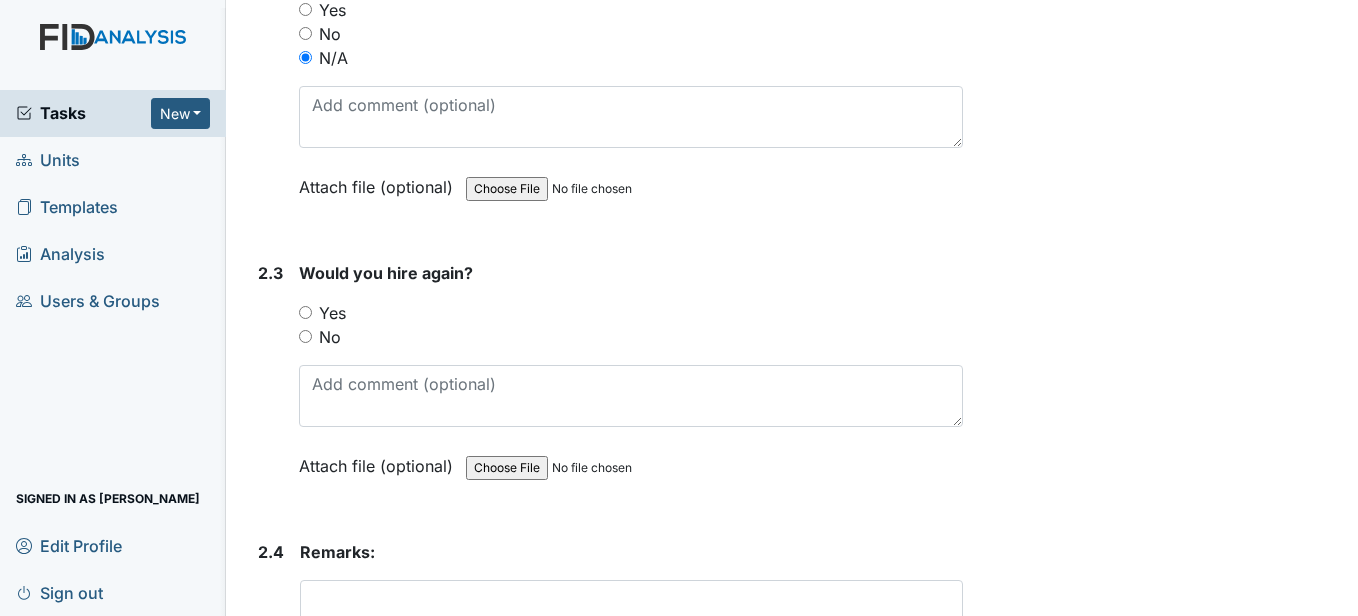 click on "No" at bounding box center (305, 336) 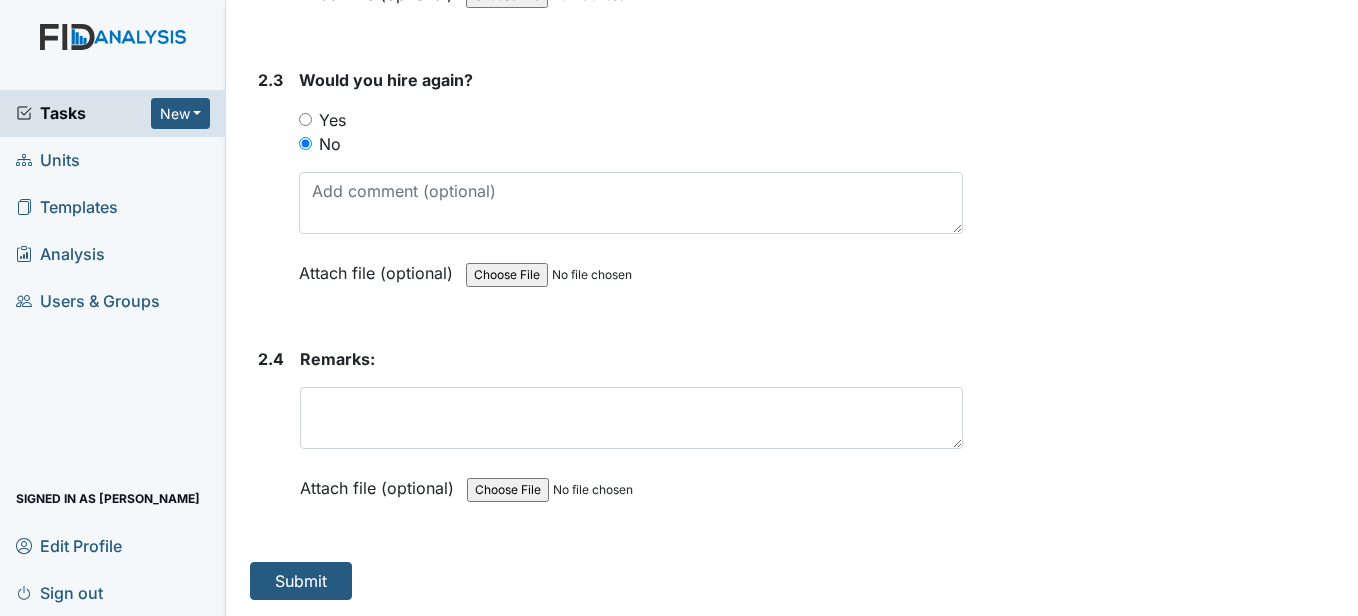 scroll, scrollTop: 1817, scrollLeft: 0, axis: vertical 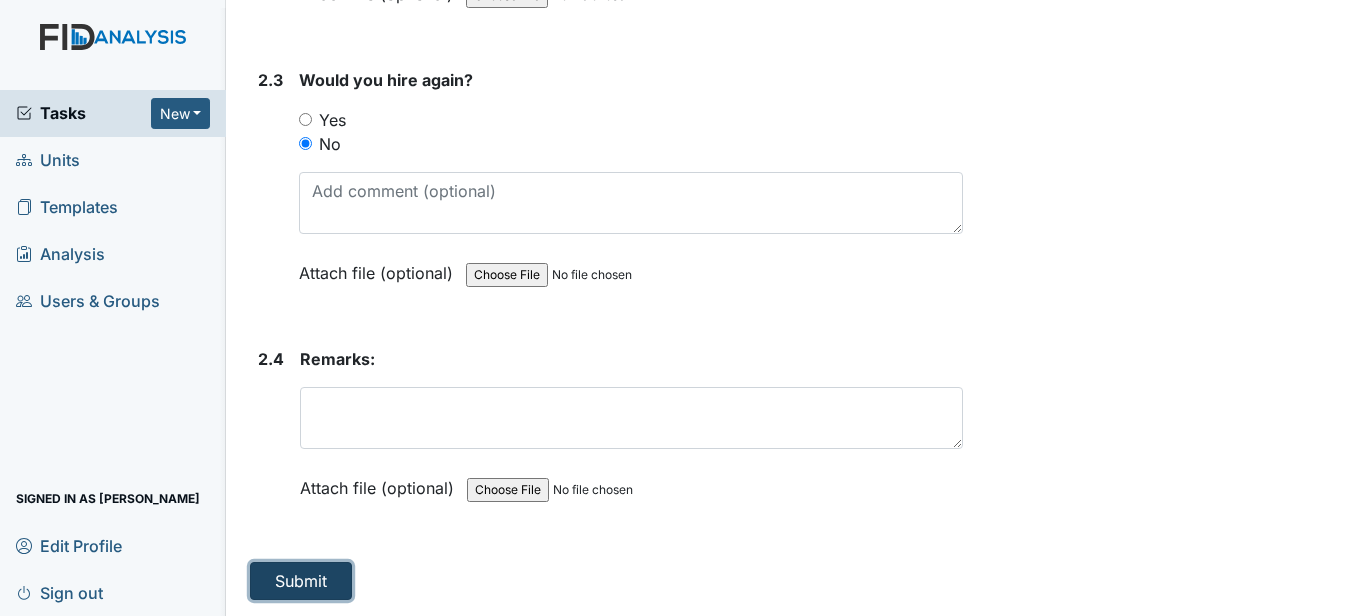 click on "Submit" at bounding box center (301, 581) 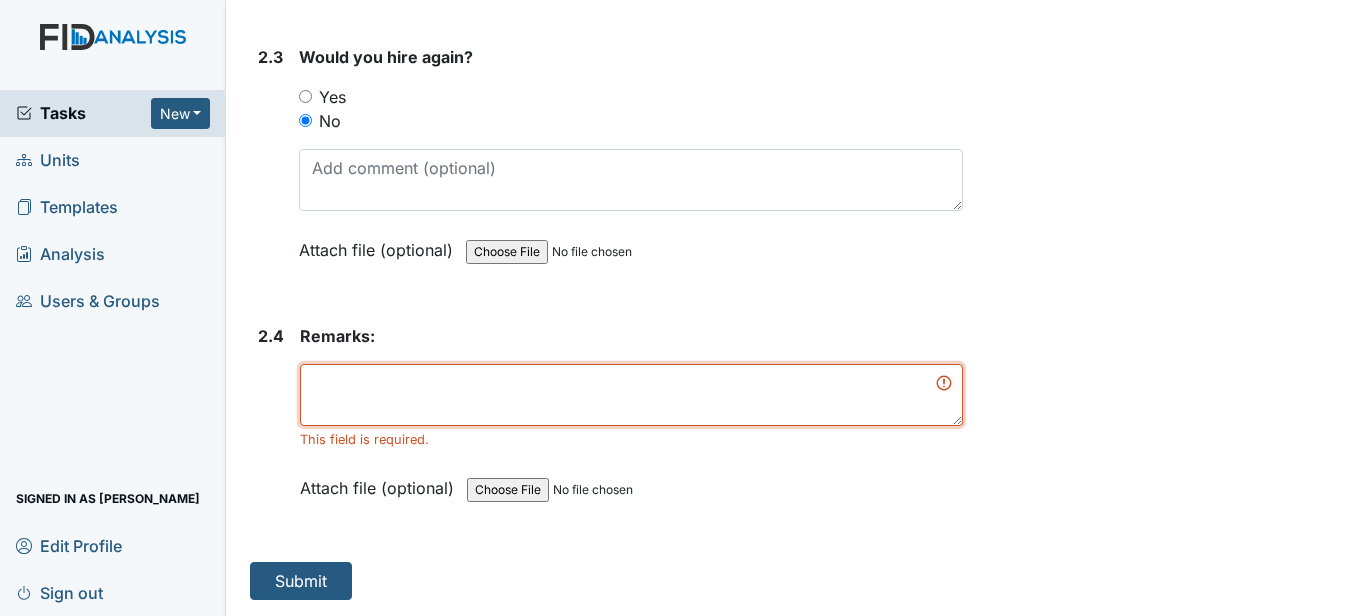 click at bounding box center (631, 395) 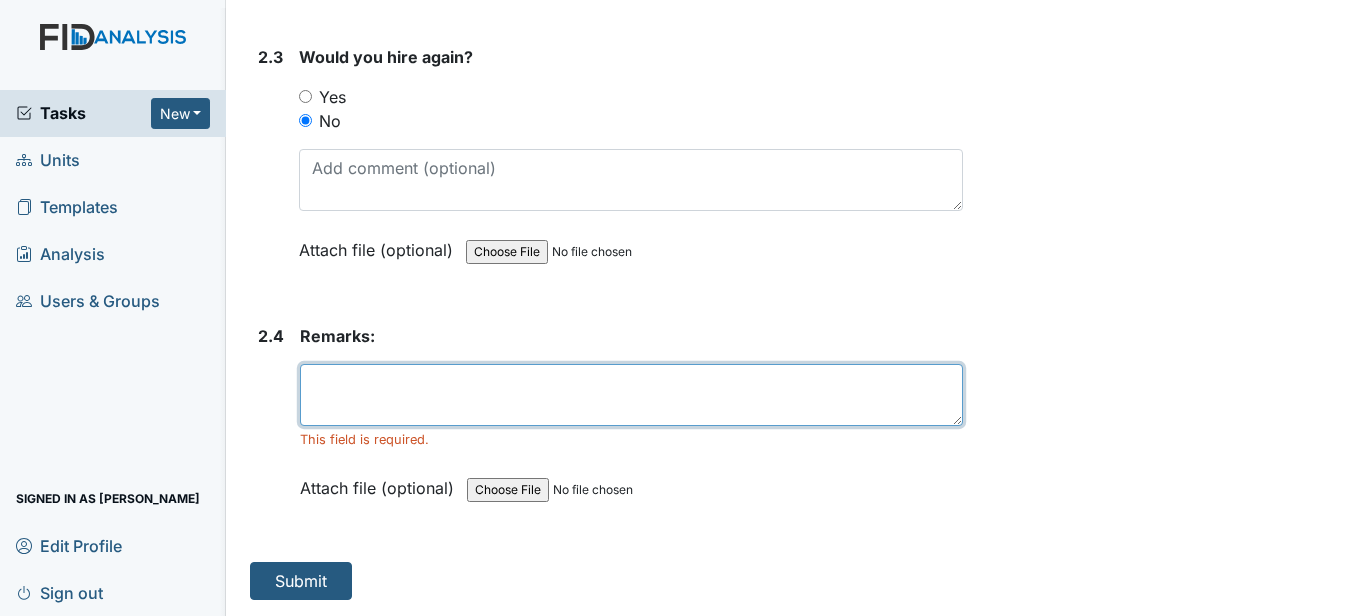 click at bounding box center [631, 395] 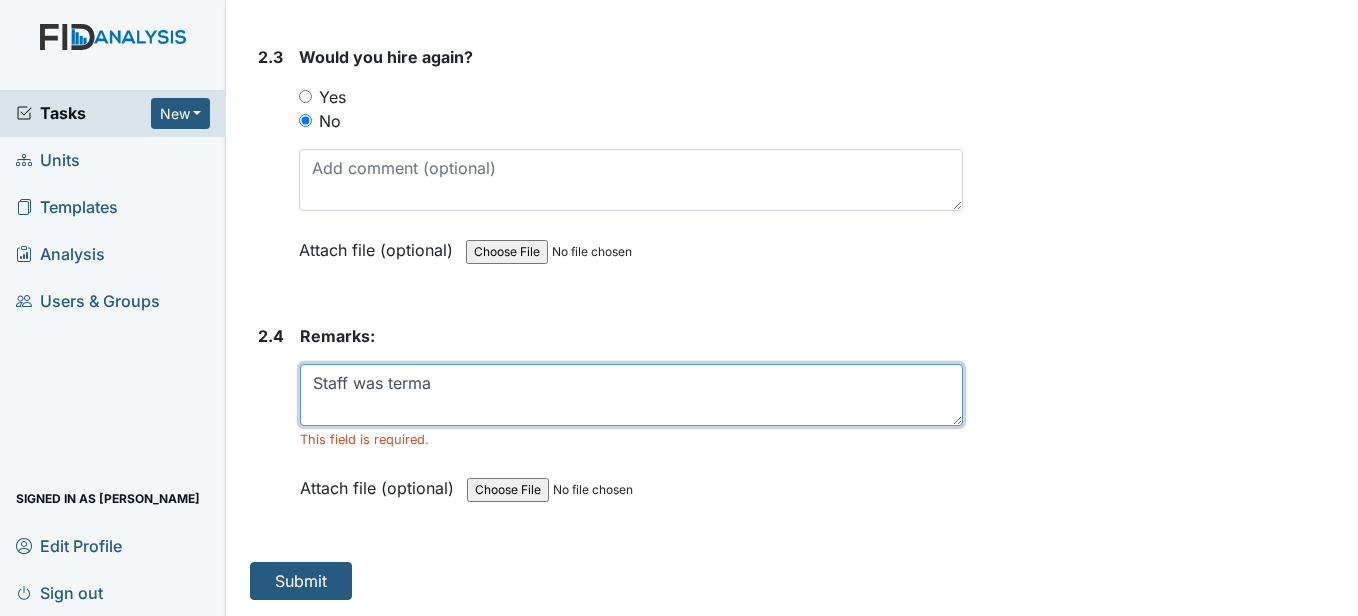 scroll, scrollTop: 1840, scrollLeft: 0, axis: vertical 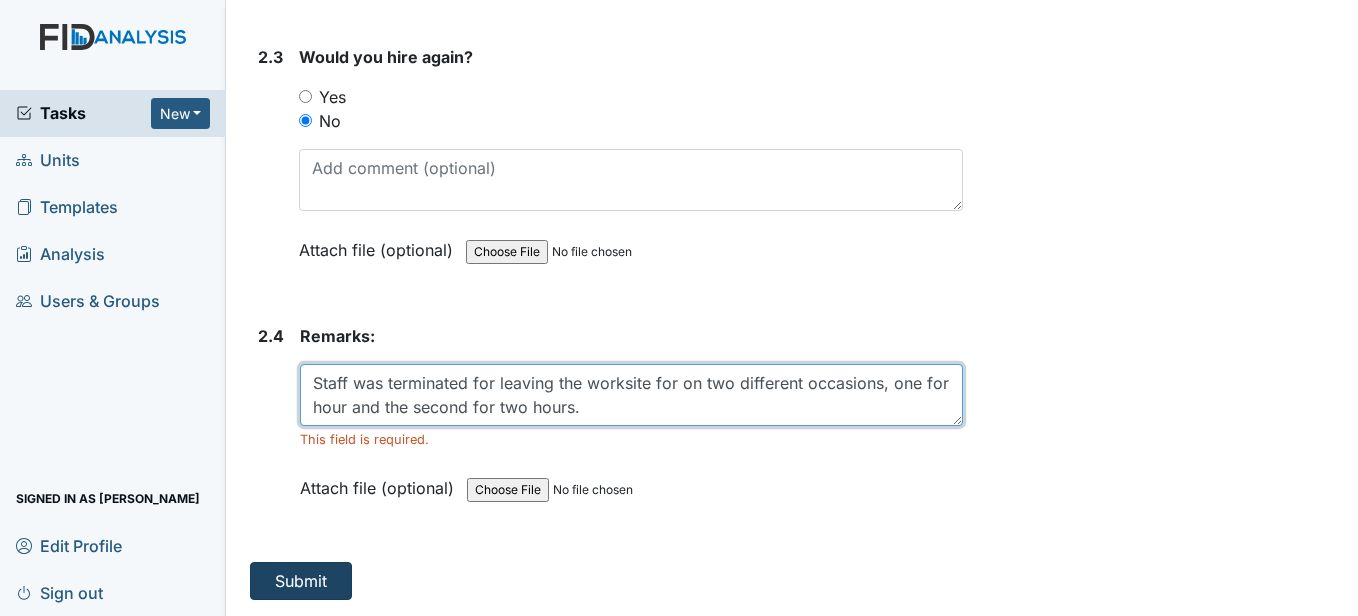 type on "Staff was terminated for leaving the worksite for on two different occasions, one for hour and the second for two hours." 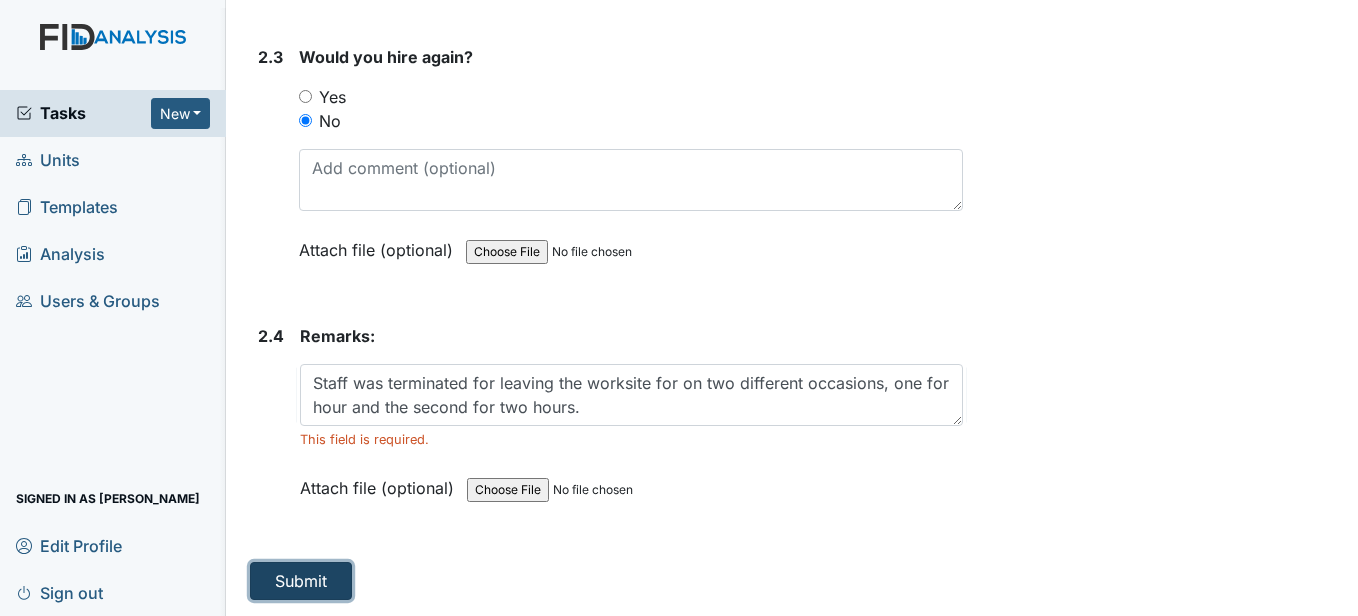 click on "Submit" at bounding box center [301, 581] 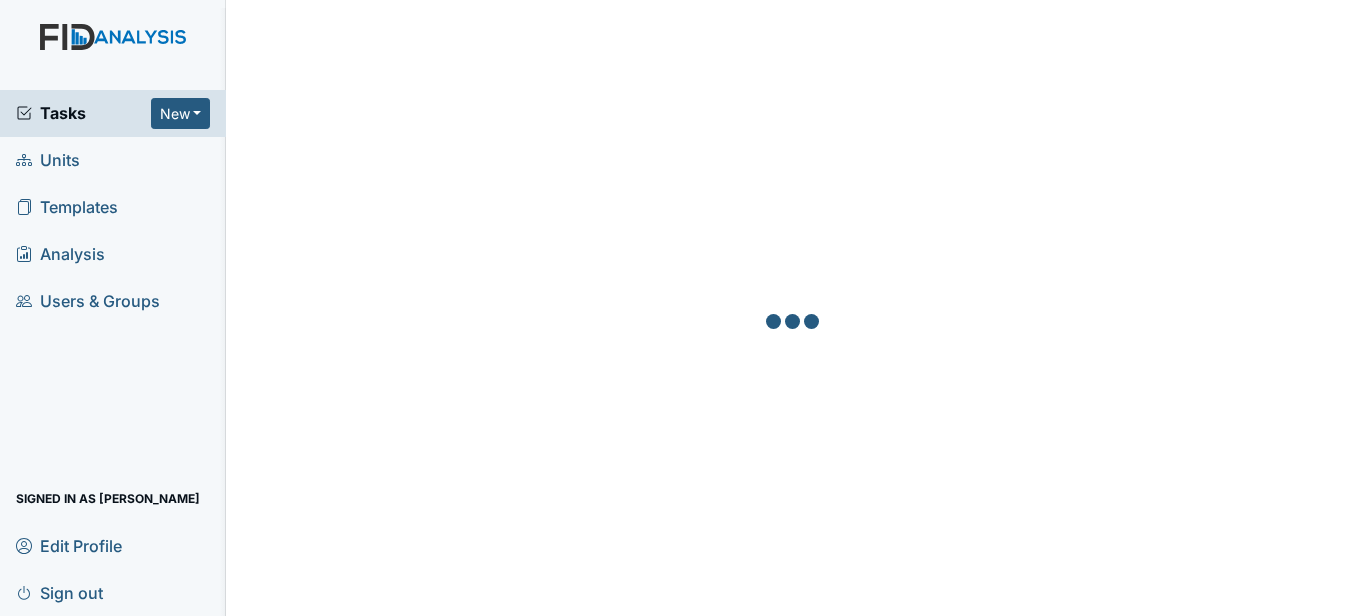 scroll, scrollTop: 0, scrollLeft: 0, axis: both 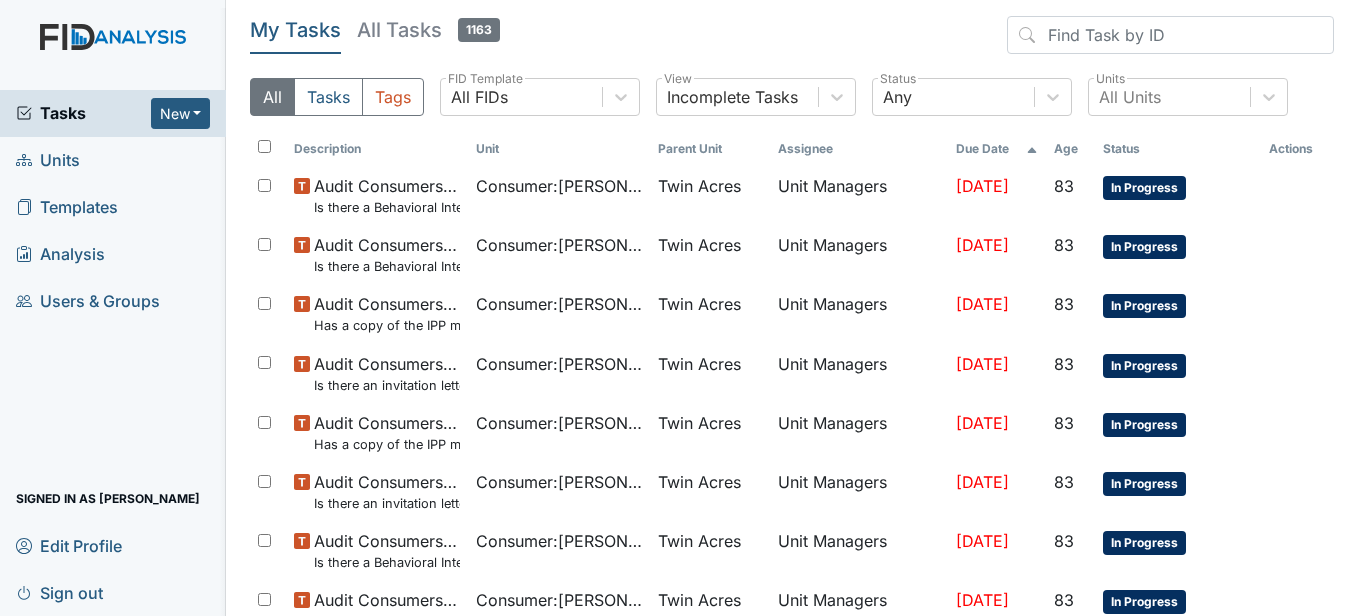 click on "Units" at bounding box center [113, 160] 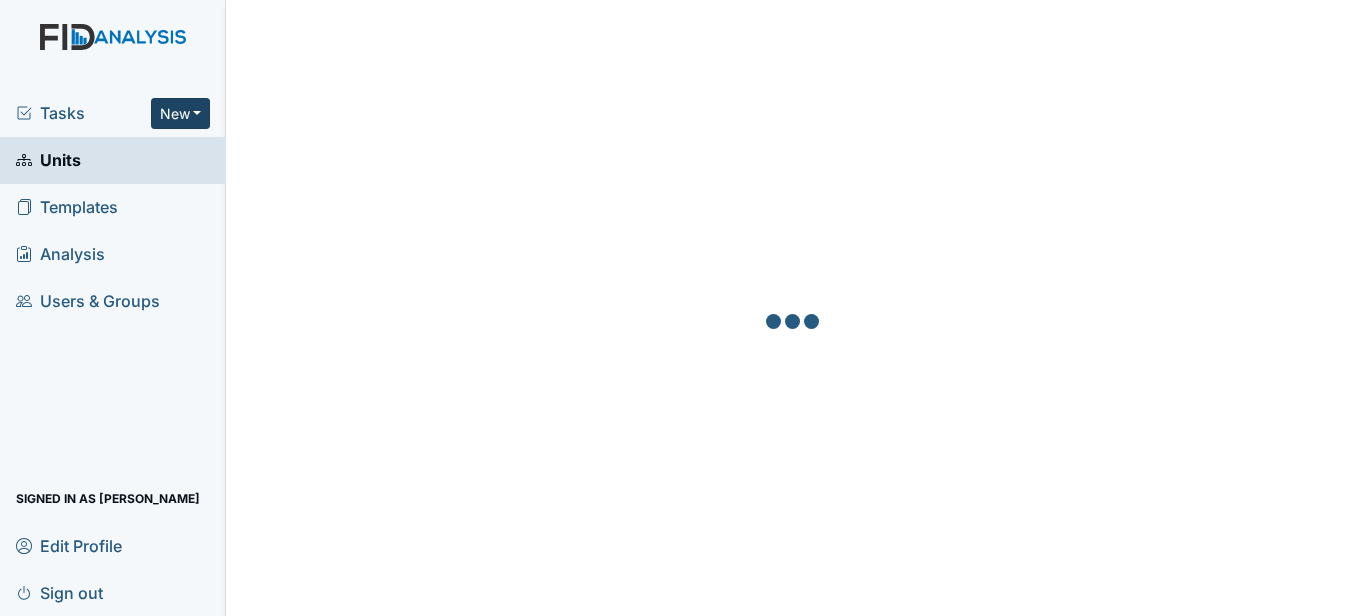 scroll, scrollTop: 0, scrollLeft: 0, axis: both 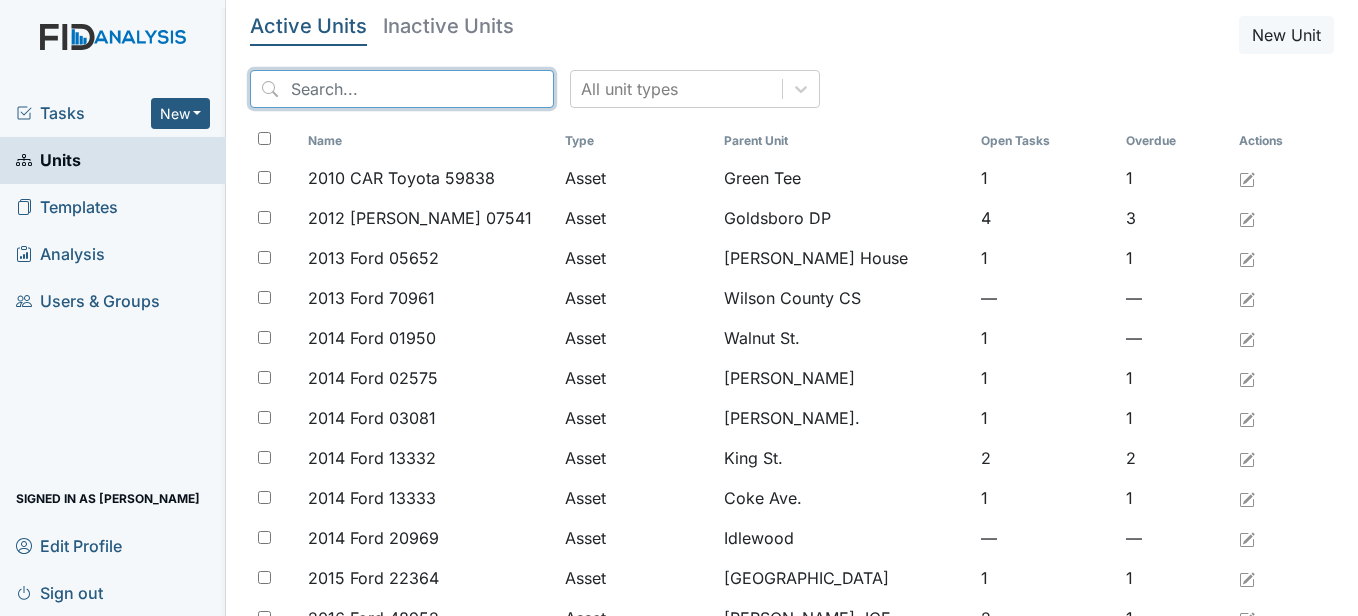 click at bounding box center (402, 89) 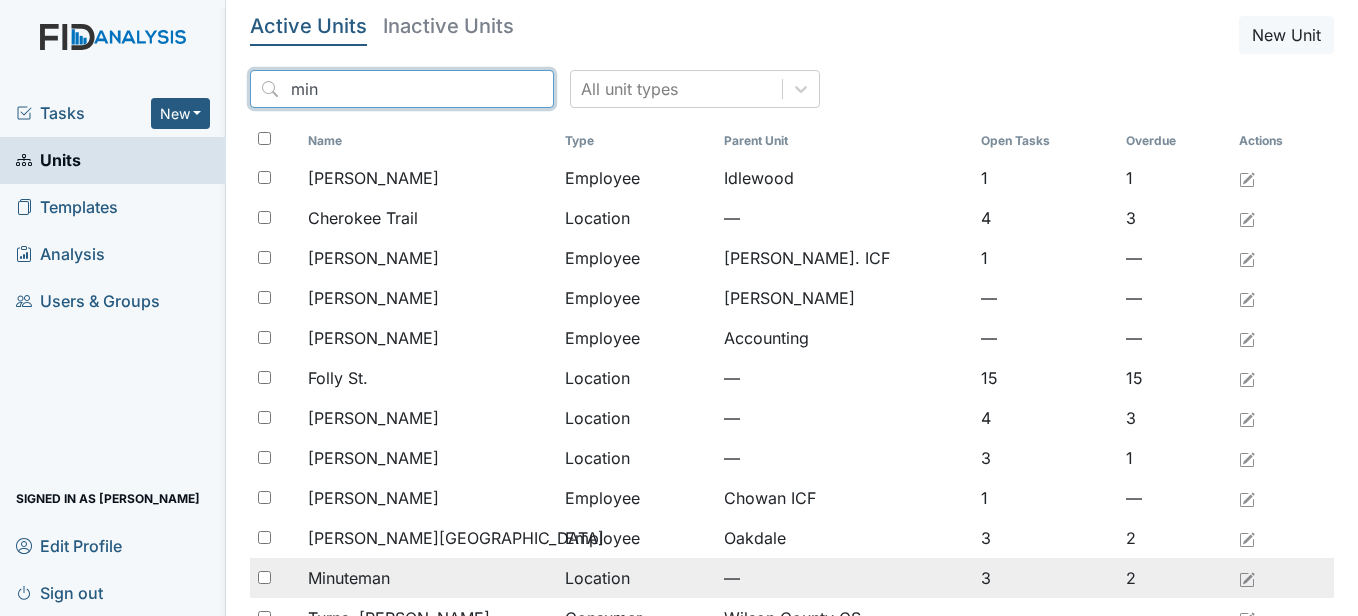 type on "min" 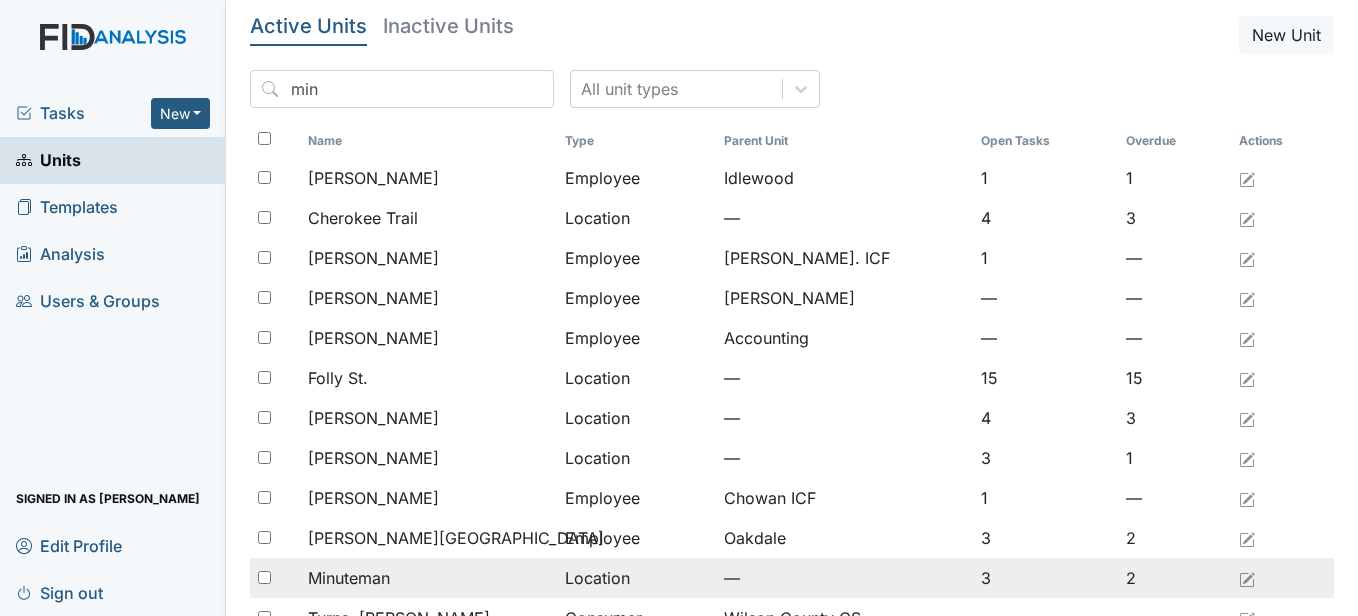 click on "Minuteman" at bounding box center (349, 578) 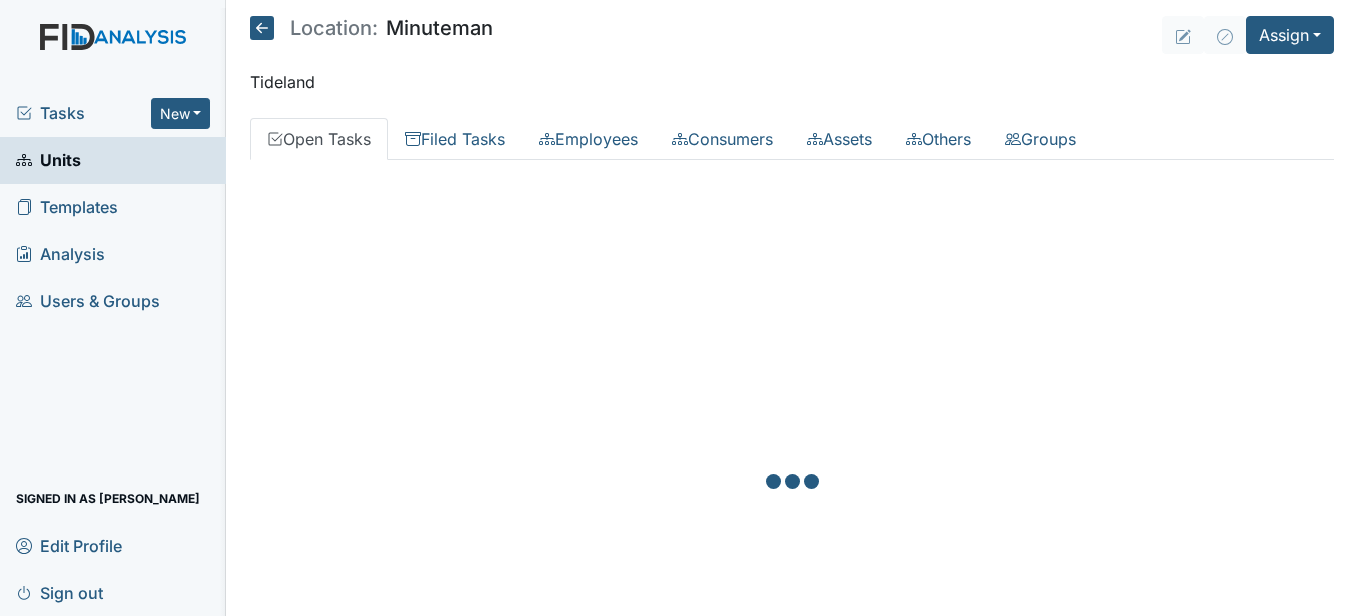 scroll, scrollTop: 0, scrollLeft: 0, axis: both 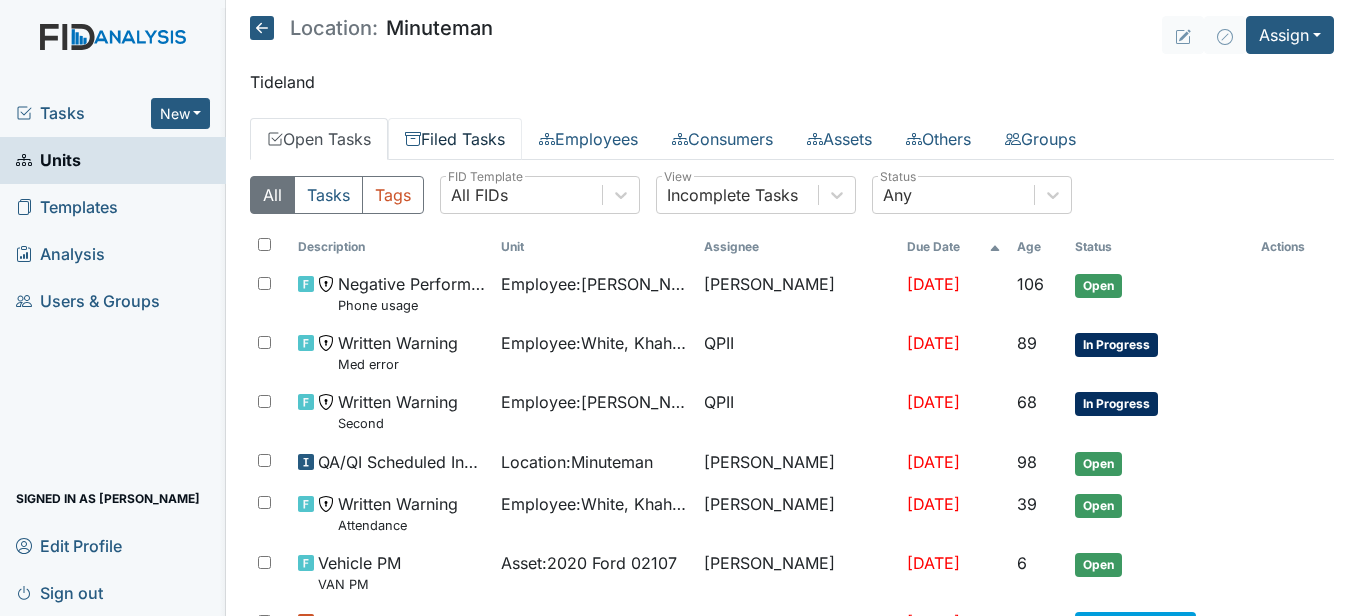 click on "Filed Tasks" at bounding box center (455, 139) 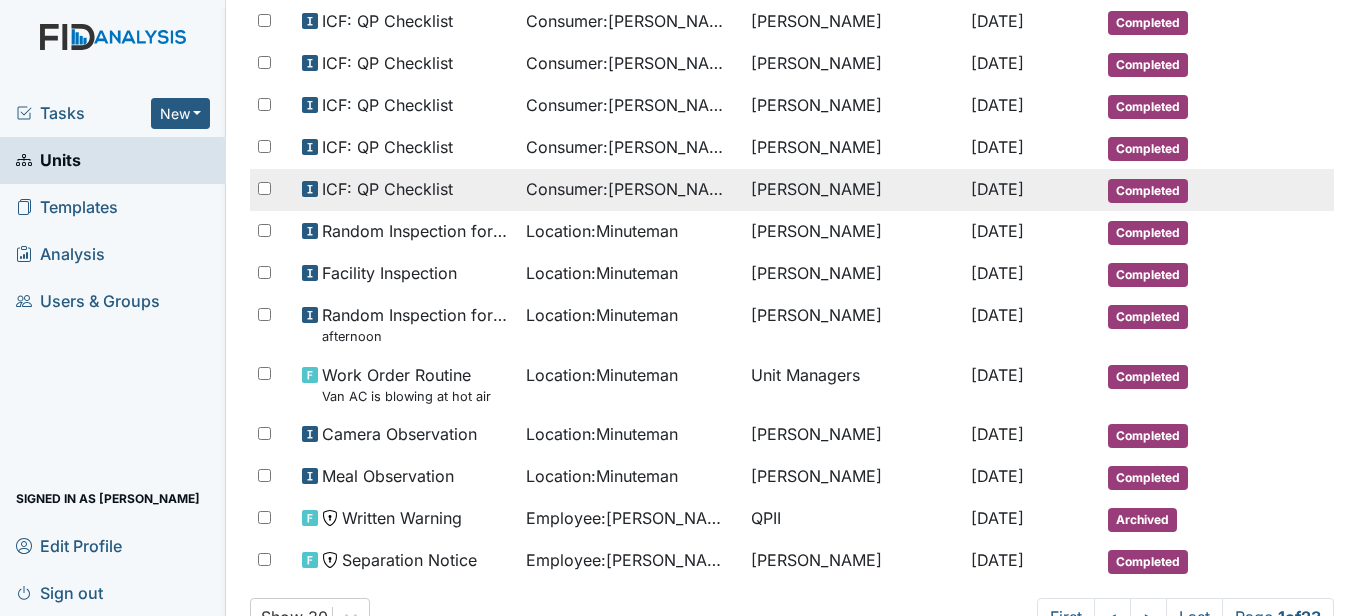 scroll, scrollTop: 1268, scrollLeft: 0, axis: vertical 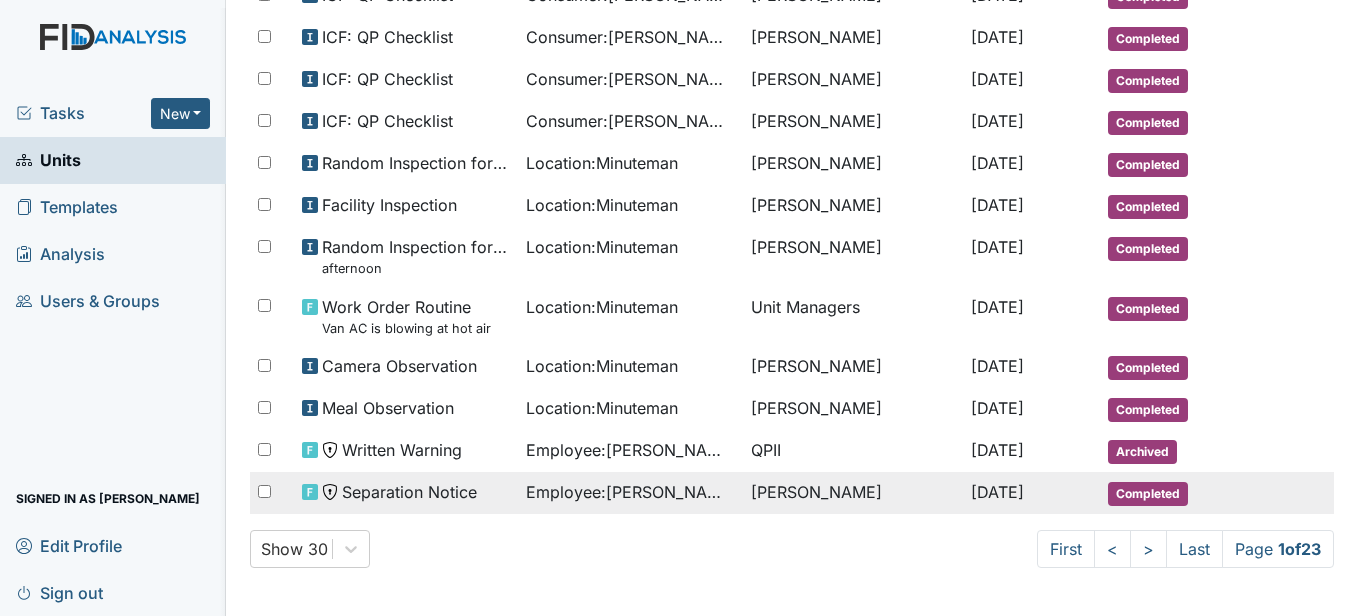 click on "Employee :  [PERSON_NAME], Venezzia" at bounding box center (630, 492) 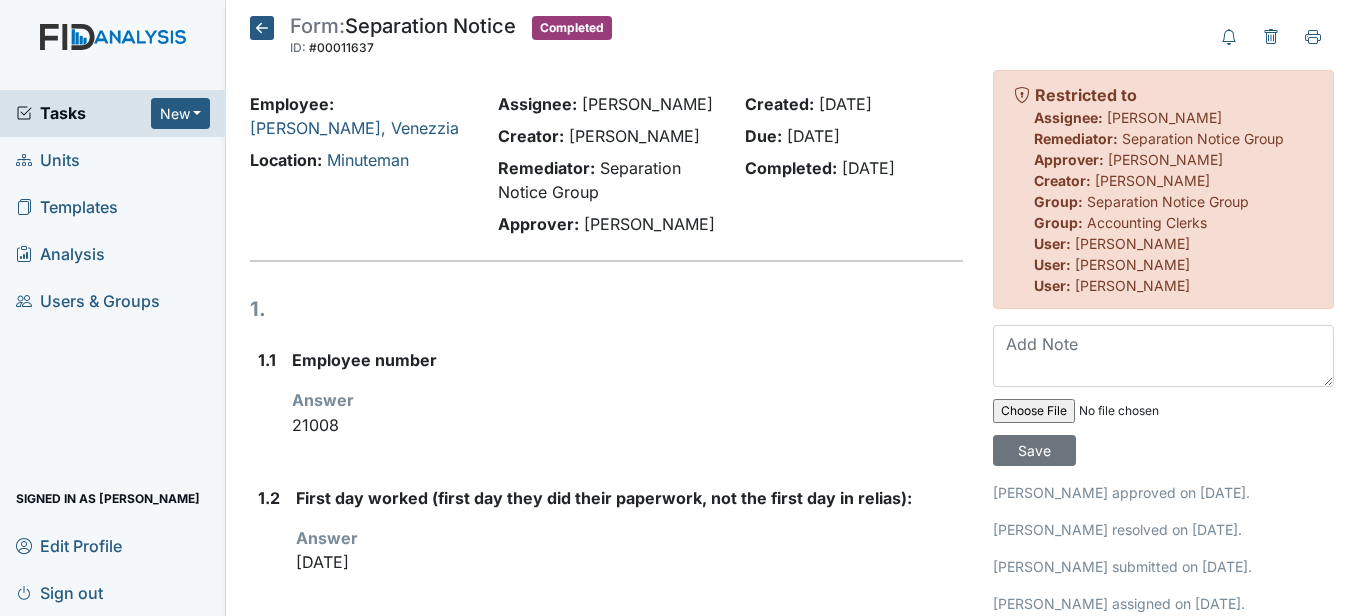 scroll, scrollTop: 0, scrollLeft: 0, axis: both 